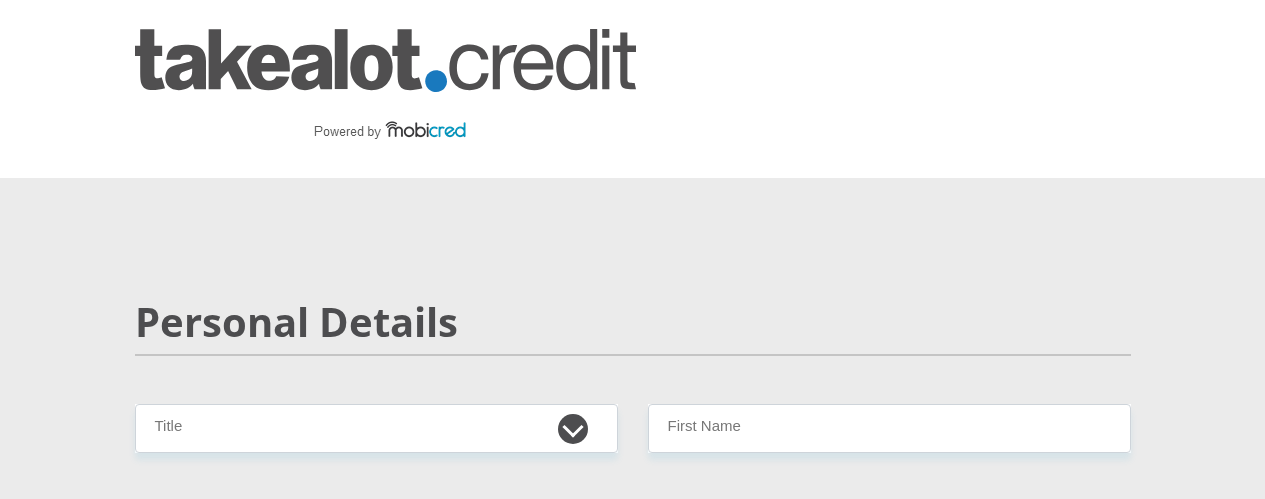 scroll, scrollTop: 0, scrollLeft: 0, axis: both 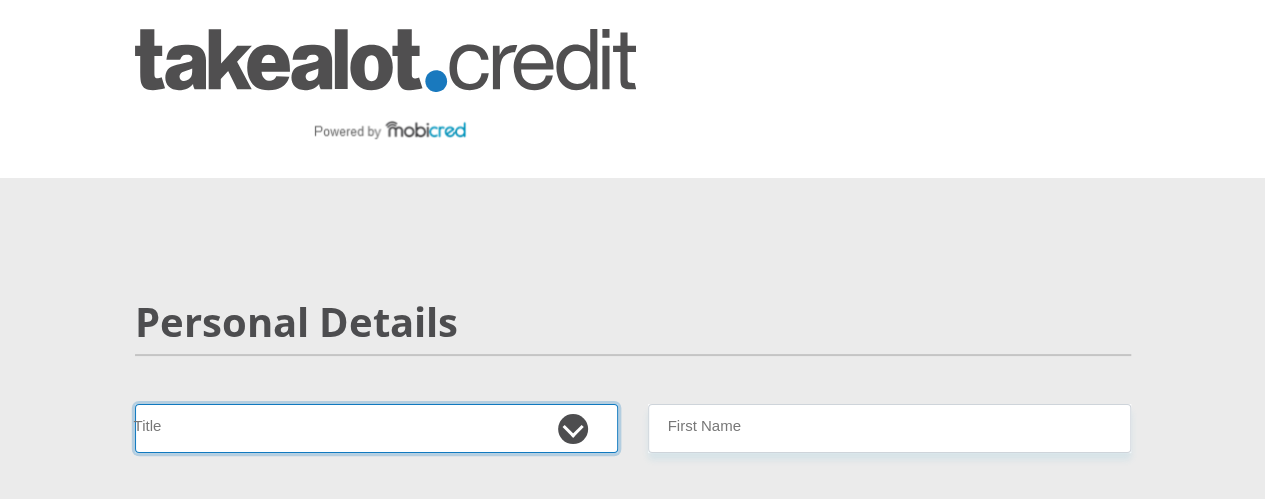 click on "Mr
Ms
Mrs
Dr
Other" at bounding box center [376, 428] 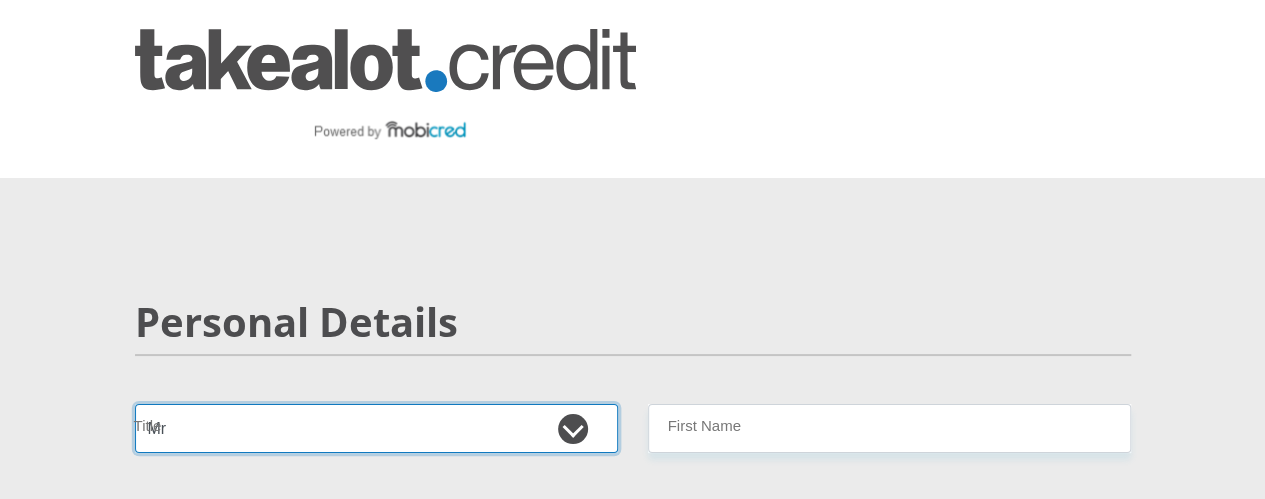 click on "Mr
Ms
Mrs
Dr
Other" at bounding box center (376, 428) 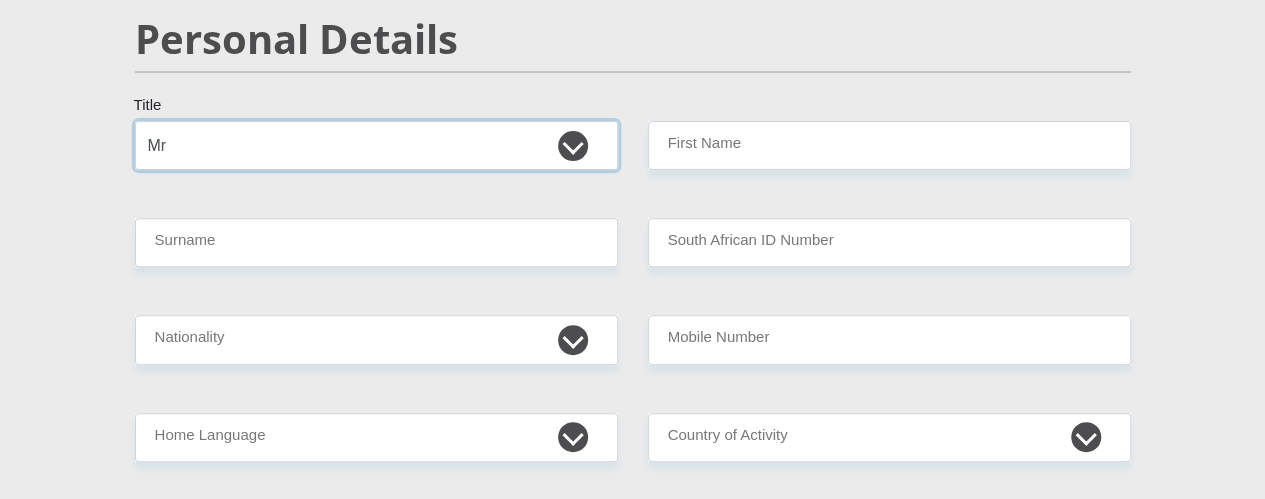 scroll, scrollTop: 284, scrollLeft: 0, axis: vertical 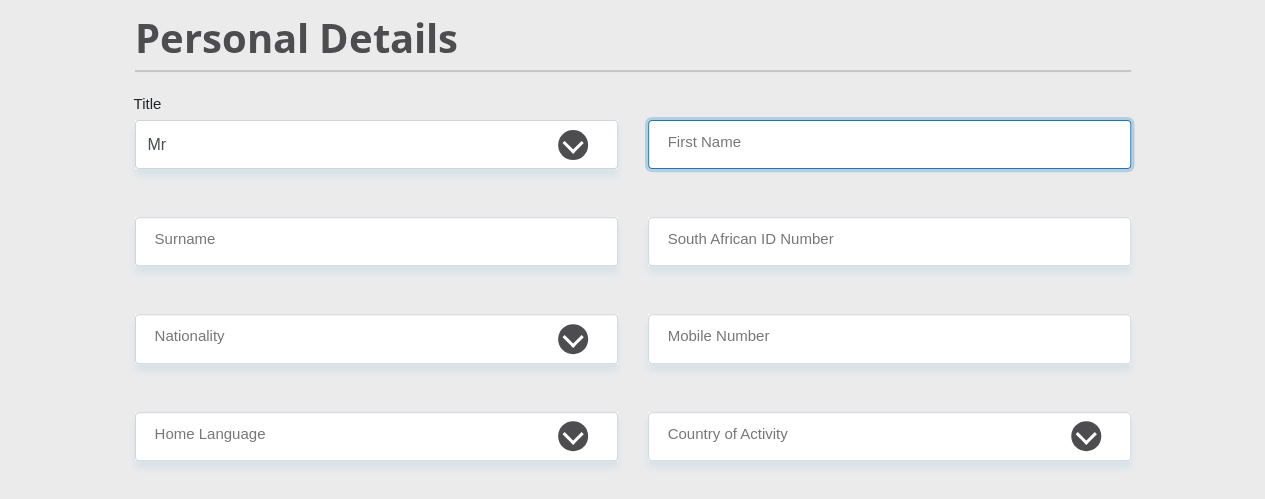 click on "First Name" at bounding box center [889, 144] 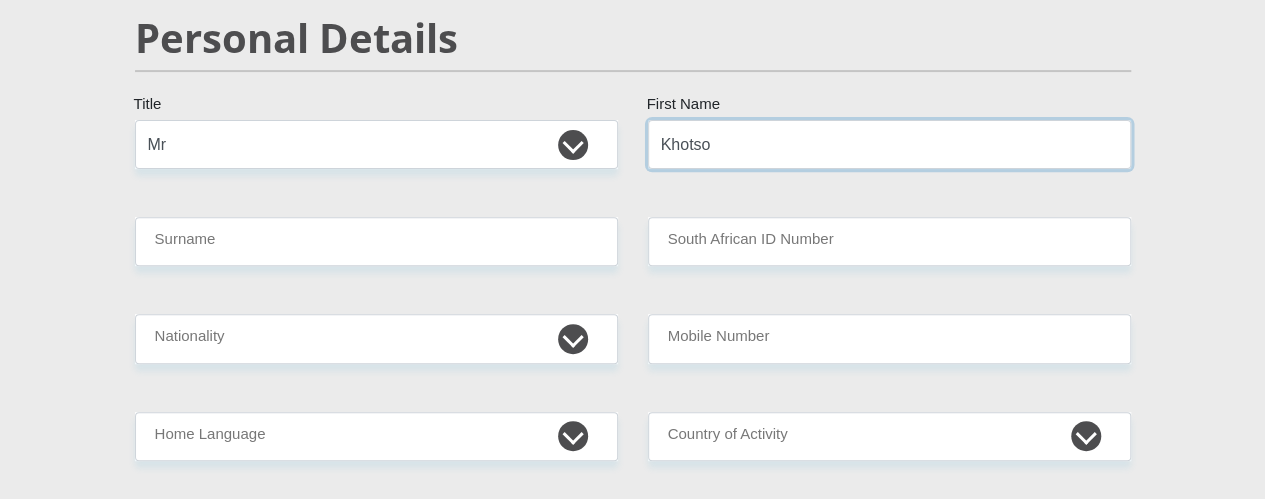 type on "Khotso" 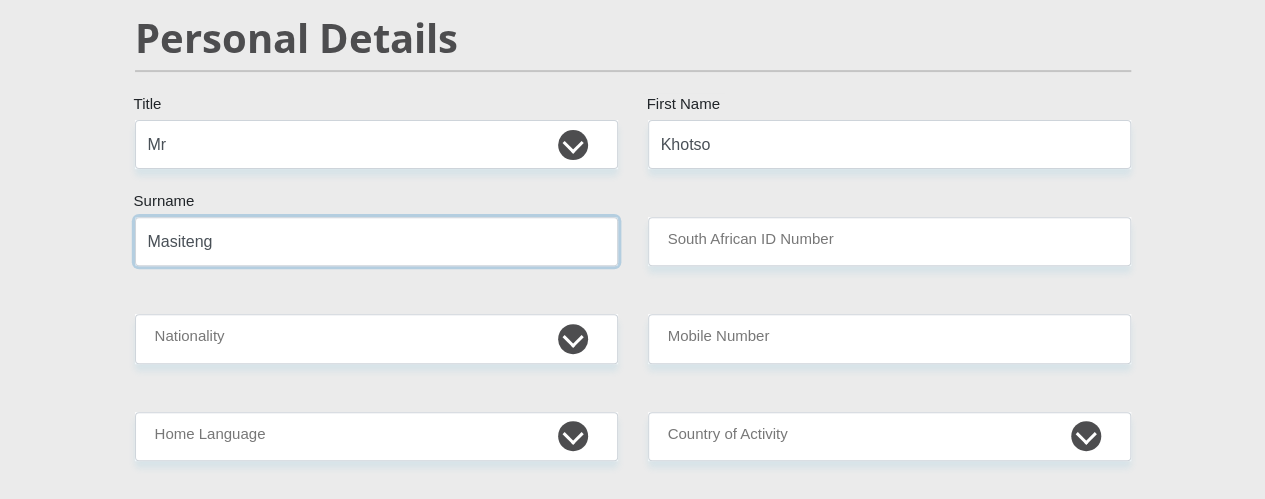 type on "Masiteng" 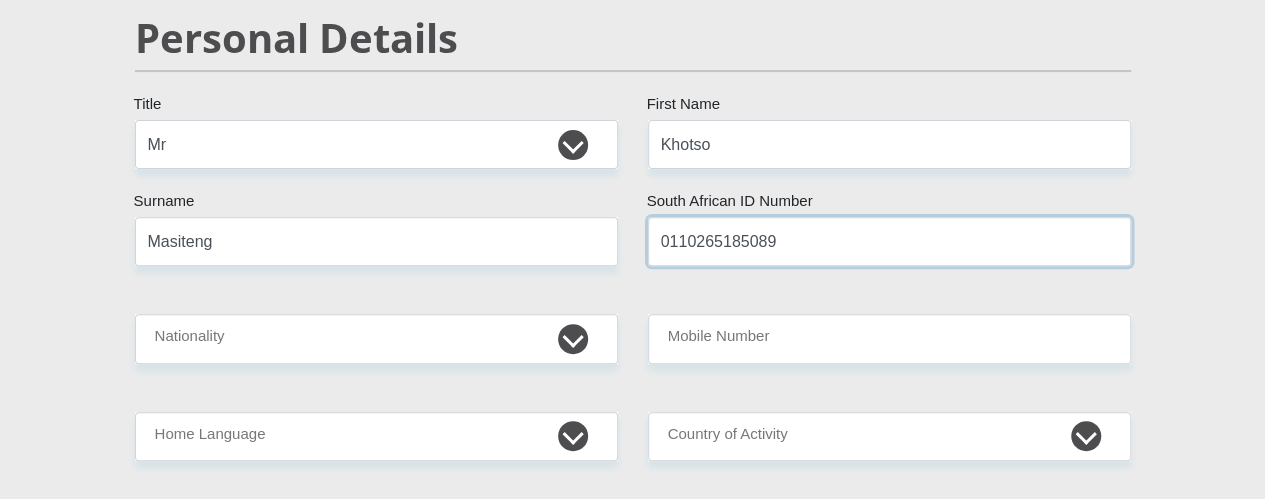 type on "0110265185089" 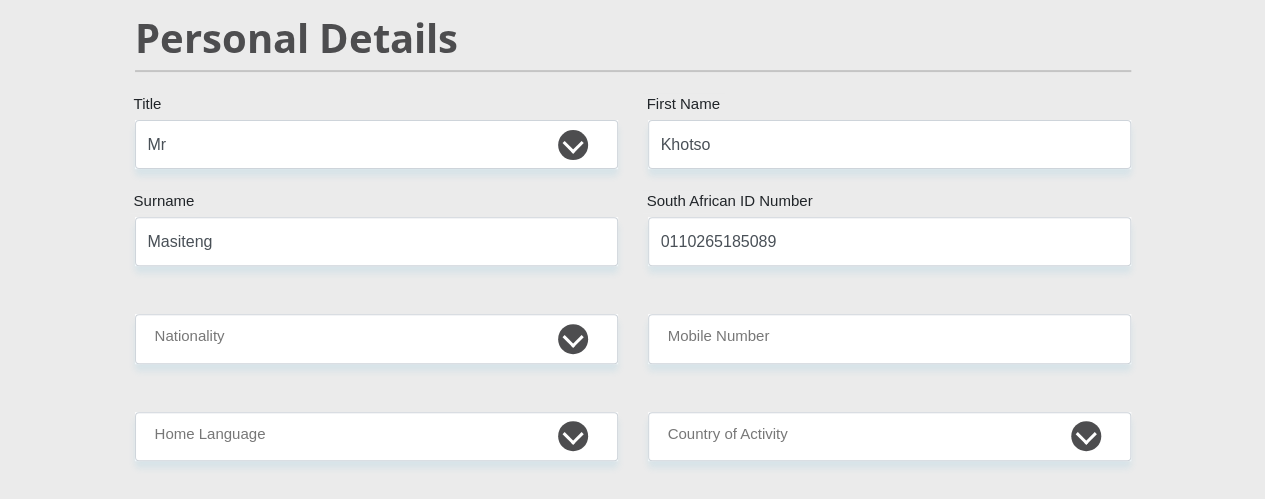 click on "Mr
Ms
Mrs
Dr
Other
Title
Khotso
First Name
Masiteng
Surname
0110265185089
South African ID Number
Please input valid ID number
South Africa
Afghanistan
Aland Islands
Albania
Algeria
America Samoa
American Virgin Islands
Andorra
Angola
Anguilla
Antarctica
Antigua and Barbuda
Argentina" at bounding box center (633, 2972) 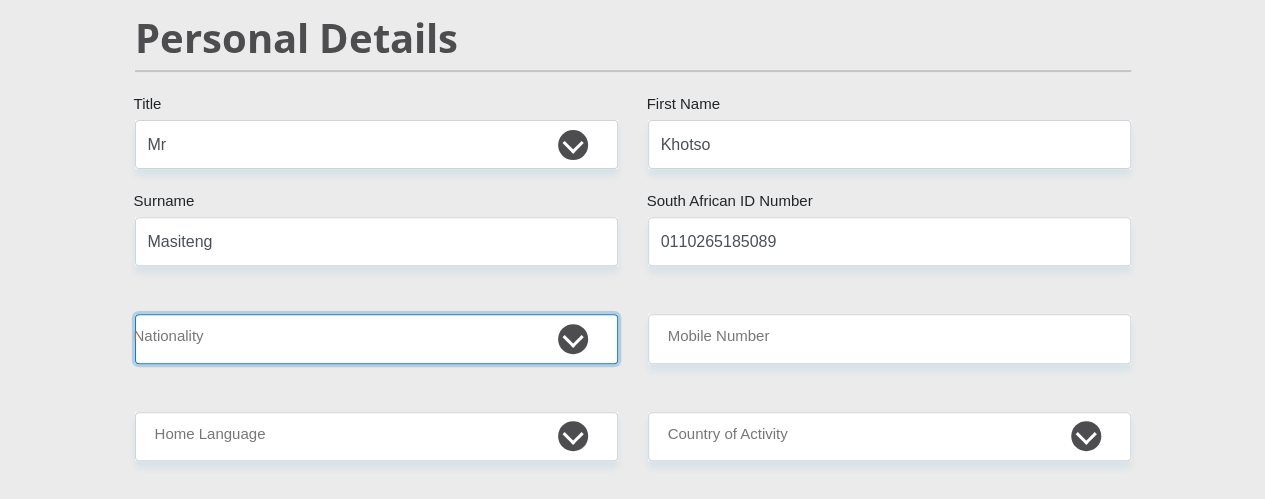 click on "South Africa
Afghanistan
Aland Islands
Albania
Algeria
America Samoa
American Virgin Islands
Andorra
Angola
Anguilla
Antarctica
Antigua and Barbuda
Argentina
Armenia
Aruba
Ascension Island
Australia
Austria
Azerbaijan
Bahamas
Bahrain
Bangladesh
Barbados
Chad" at bounding box center [376, 338] 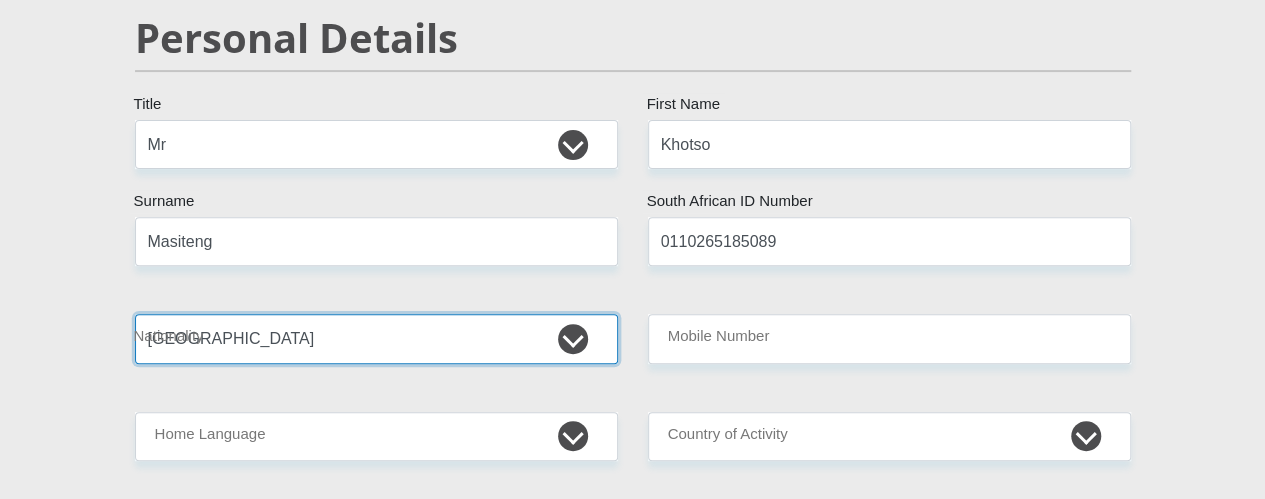 click on "South Africa
Afghanistan
Aland Islands
Albania
Algeria
America Samoa
American Virgin Islands
Andorra
Angola
Anguilla
Antarctica
Antigua and Barbuda
Argentina
Armenia
Aruba
Ascension Island
Australia
Austria
Azerbaijan
Bahamas
Bahrain
Bangladesh
Barbados
Chad" at bounding box center [376, 338] 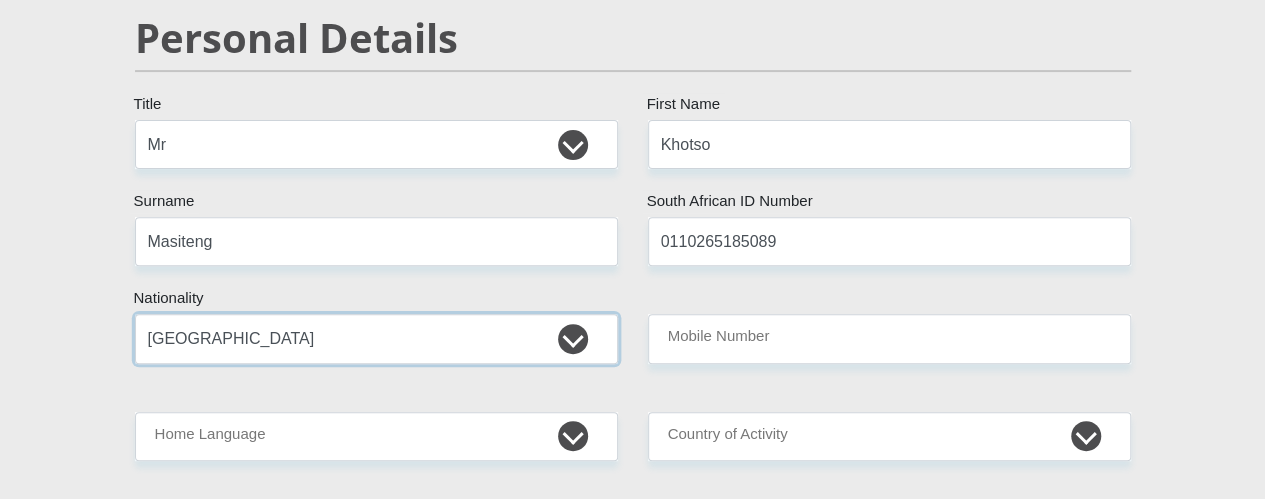 click on "South Africa
Afghanistan
Aland Islands
Albania
Algeria
America Samoa
American Virgin Islands
Andorra
Angola
Anguilla
Antarctica
Antigua and Barbuda
Argentina
Armenia
Aruba
Ascension Island
Australia
Austria
Azerbaijan
Bahamas
Bahrain
Bangladesh
Barbados
Chad" at bounding box center [376, 338] 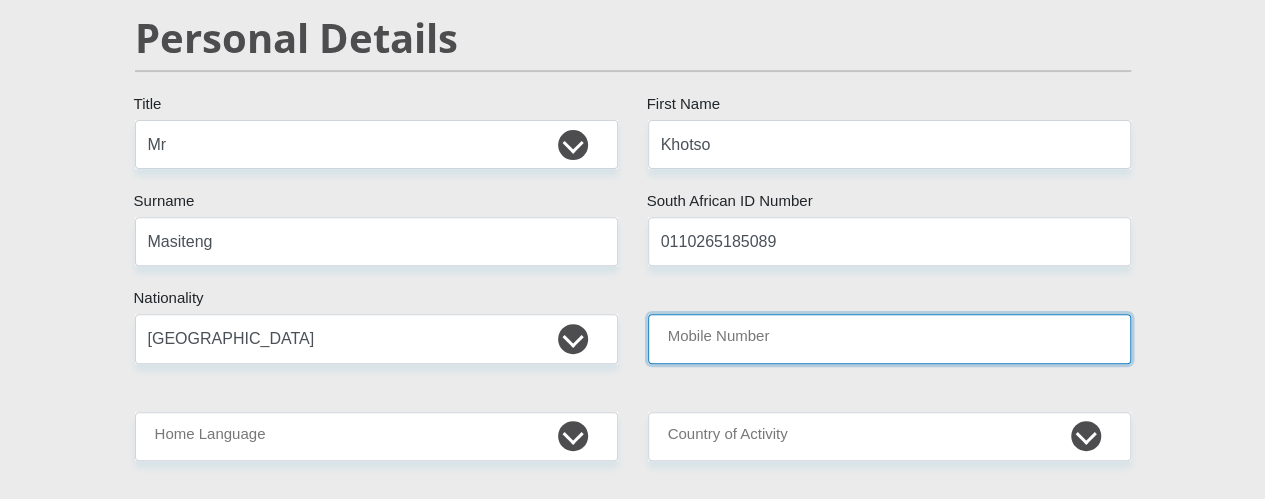 click on "Mobile Number" at bounding box center (889, 338) 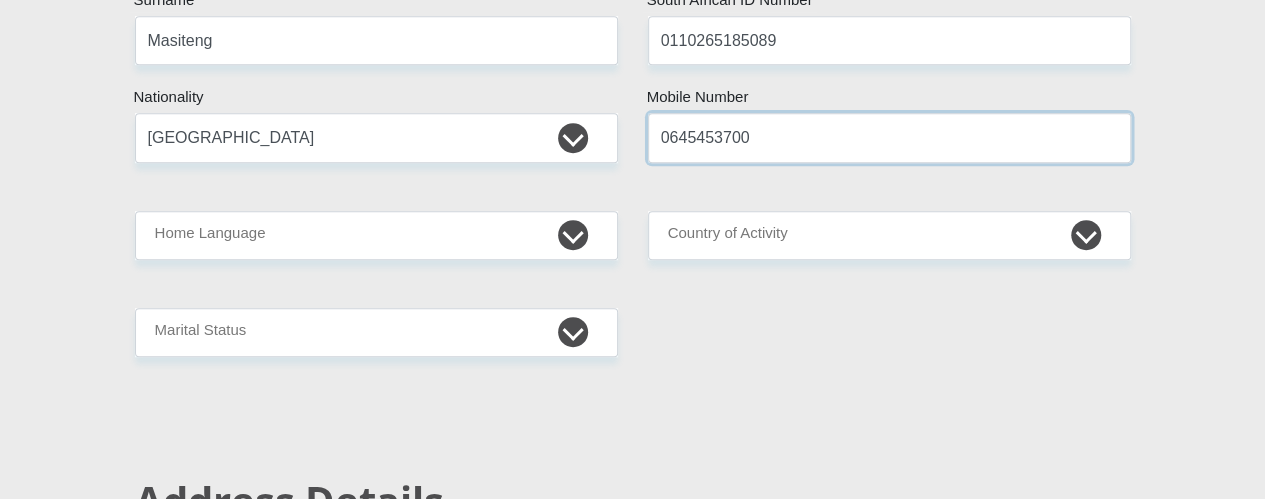 scroll, scrollTop: 496, scrollLeft: 0, axis: vertical 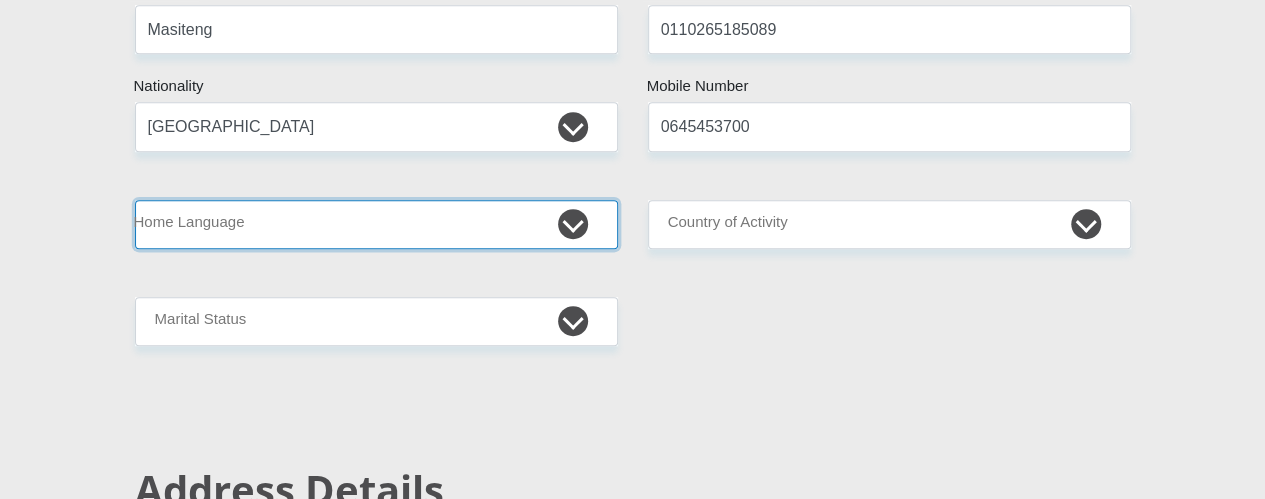 click on "Afrikaans
English
Sepedi
South Ndebele
Southern Sotho
Swati
Tsonga
Tswana
Venda
Xhosa
Zulu
Other" at bounding box center (376, 224) 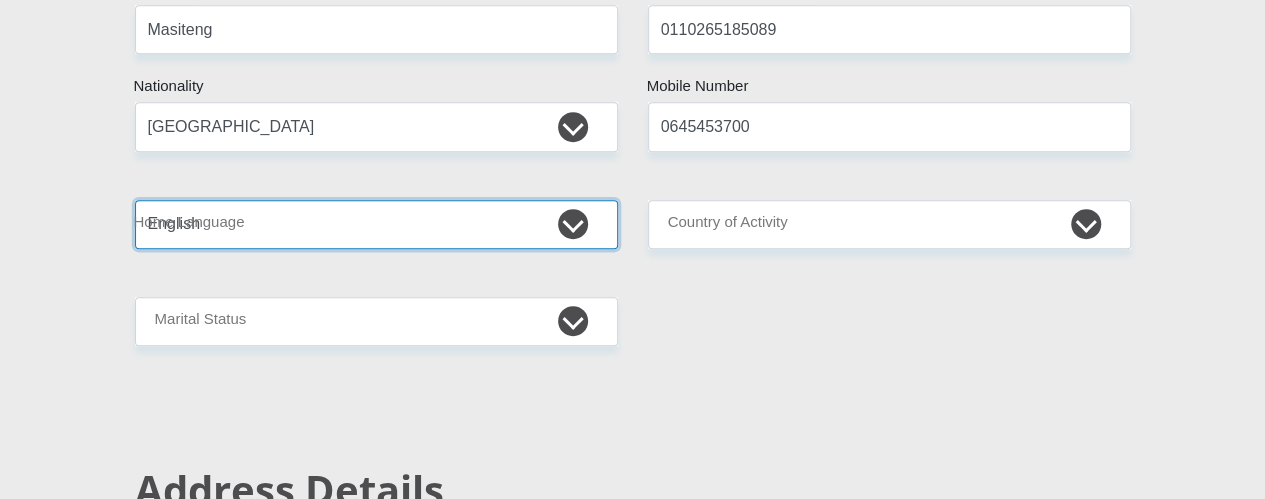 click on "Afrikaans
English
Sepedi
South Ndebele
Southern Sotho
Swati
Tsonga
Tswana
Venda
Xhosa
Zulu
Other" at bounding box center (376, 224) 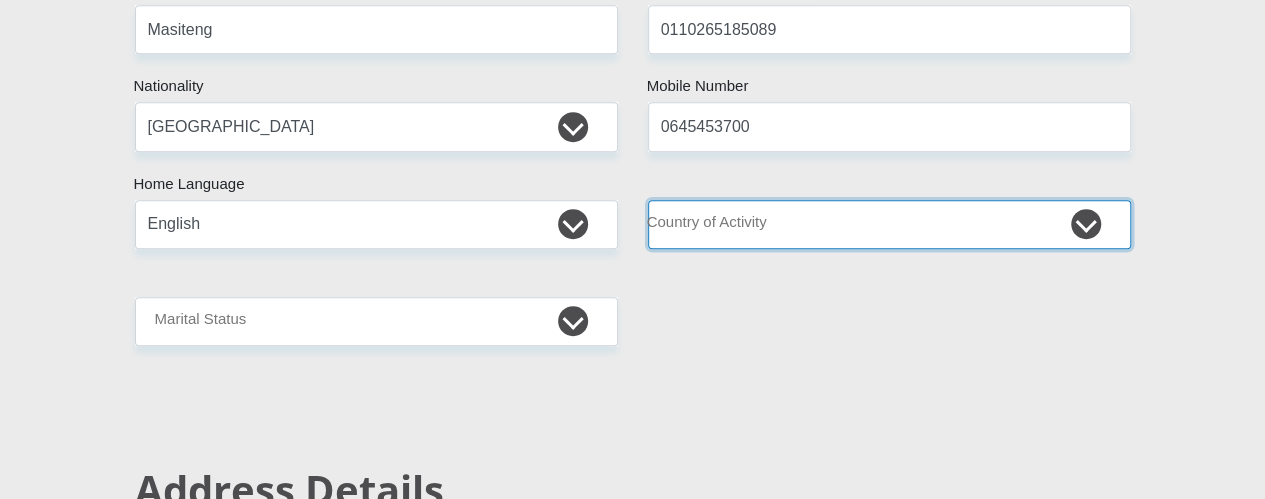 click on "South Africa
Afghanistan
Aland Islands
Albania
Algeria
America Samoa
American Virgin Islands
Andorra
Angola
Anguilla
Antarctica
Antigua and Barbuda
Argentina
Armenia
Aruba
Ascension Island
Australia
Austria
Azerbaijan
Chad" at bounding box center (889, 224) 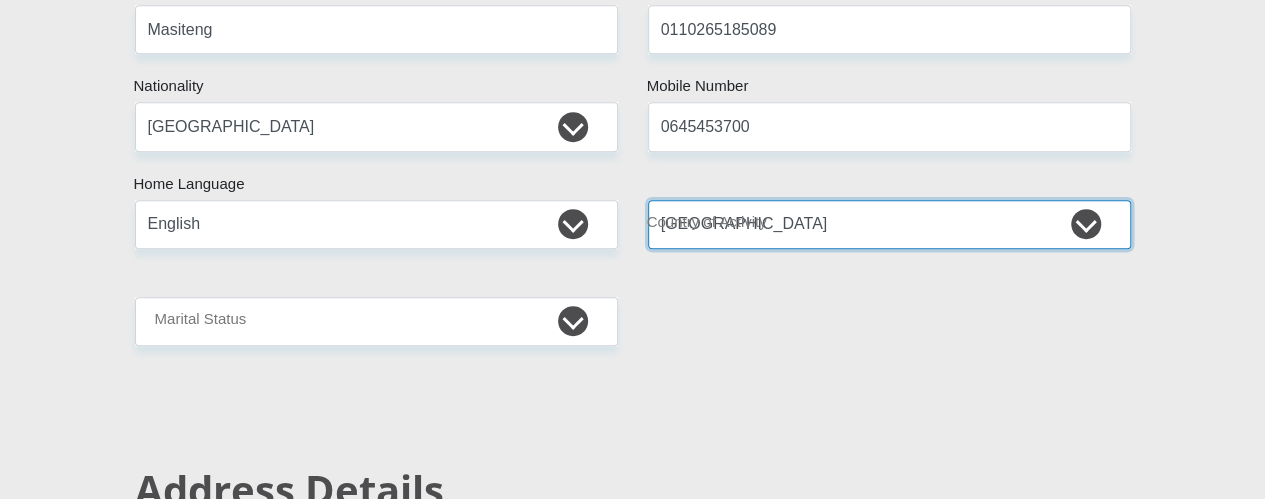 click on "South Africa
Afghanistan
Aland Islands
Albania
Algeria
America Samoa
American Virgin Islands
Andorra
Angola
Anguilla
Antarctica
Antigua and Barbuda
Argentina
Armenia
Aruba
Ascension Island
Australia
Austria
Azerbaijan
Chad" at bounding box center (889, 224) 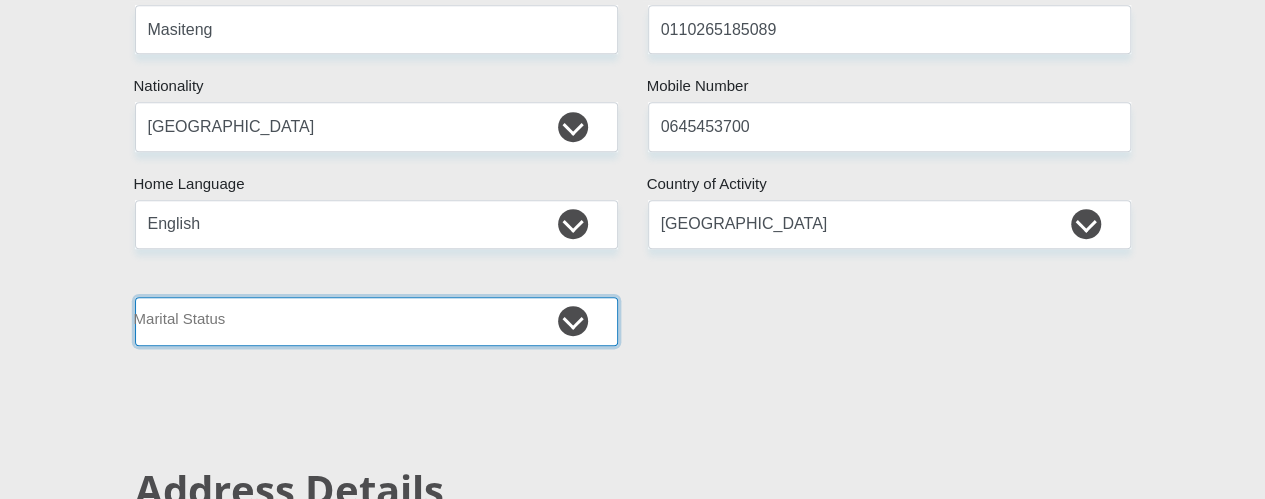 click on "Married ANC
Single
Divorced
Widowed
Married COP or Customary Law" at bounding box center [376, 321] 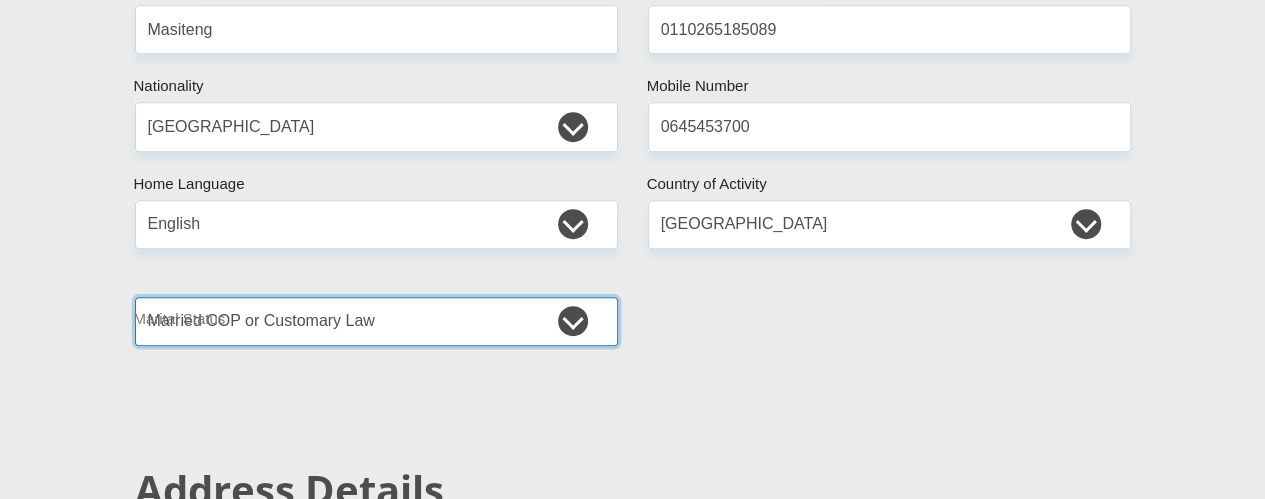 click on "Married ANC
Single
Divorced
Widowed
Married COP or Customary Law" at bounding box center (376, 321) 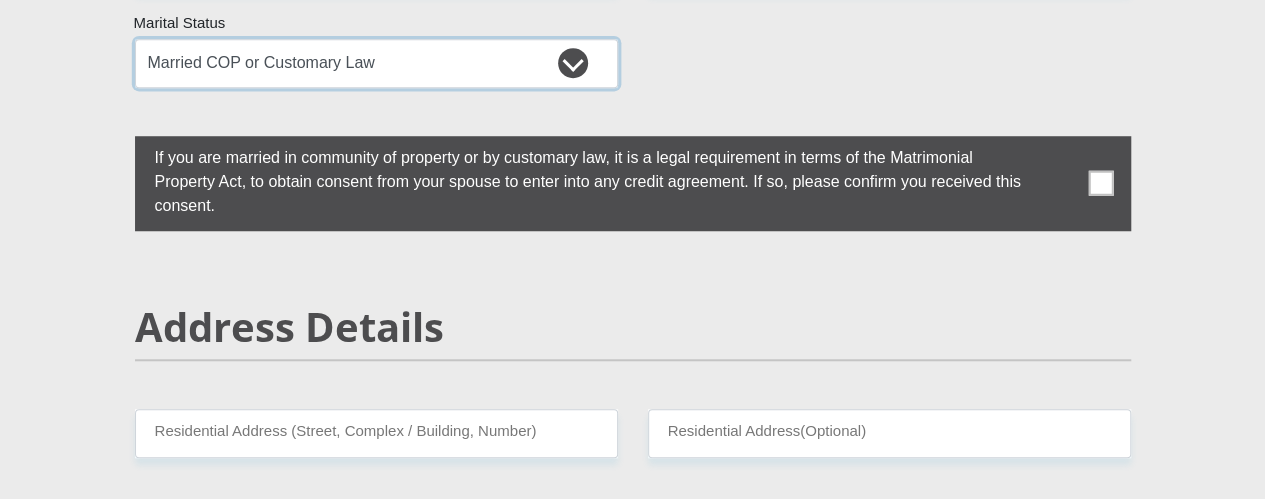 scroll, scrollTop: 760, scrollLeft: 0, axis: vertical 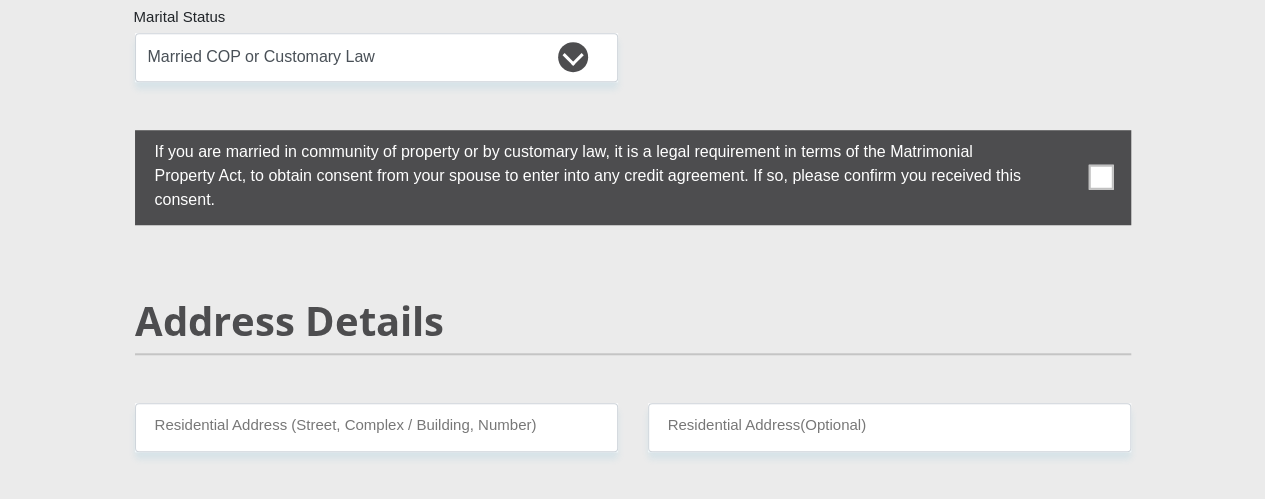 click at bounding box center [1100, 177] 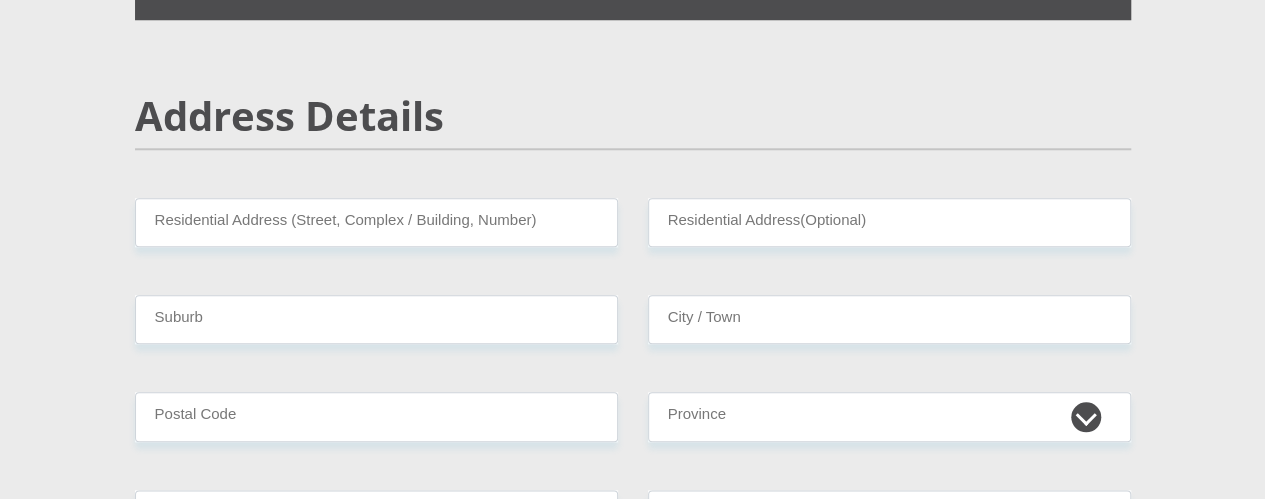 scroll, scrollTop: 966, scrollLeft: 0, axis: vertical 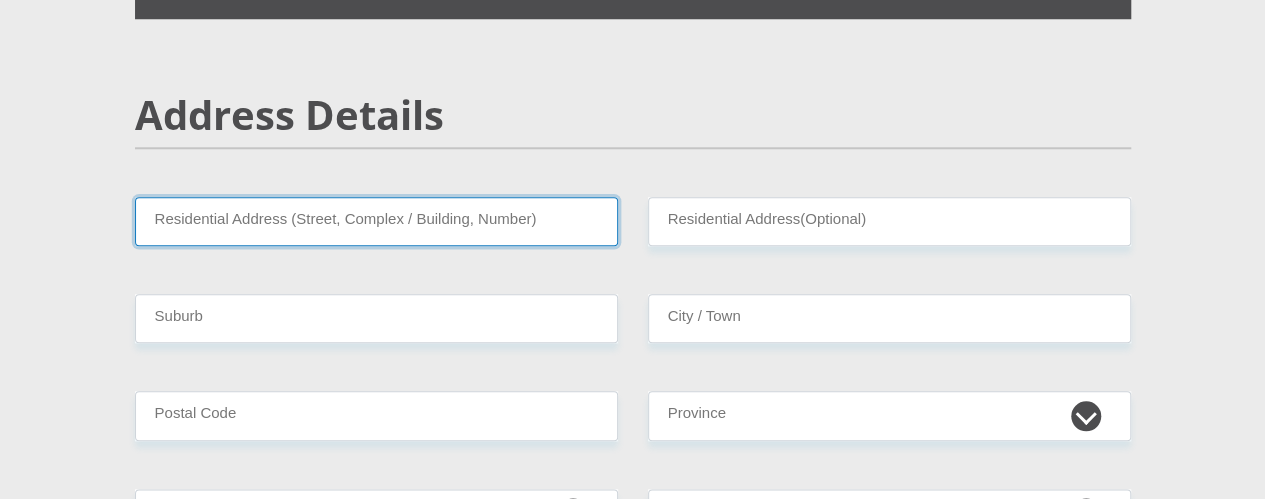 click on "Residential Address (Street, Complex / Building, Number)" at bounding box center [376, 221] 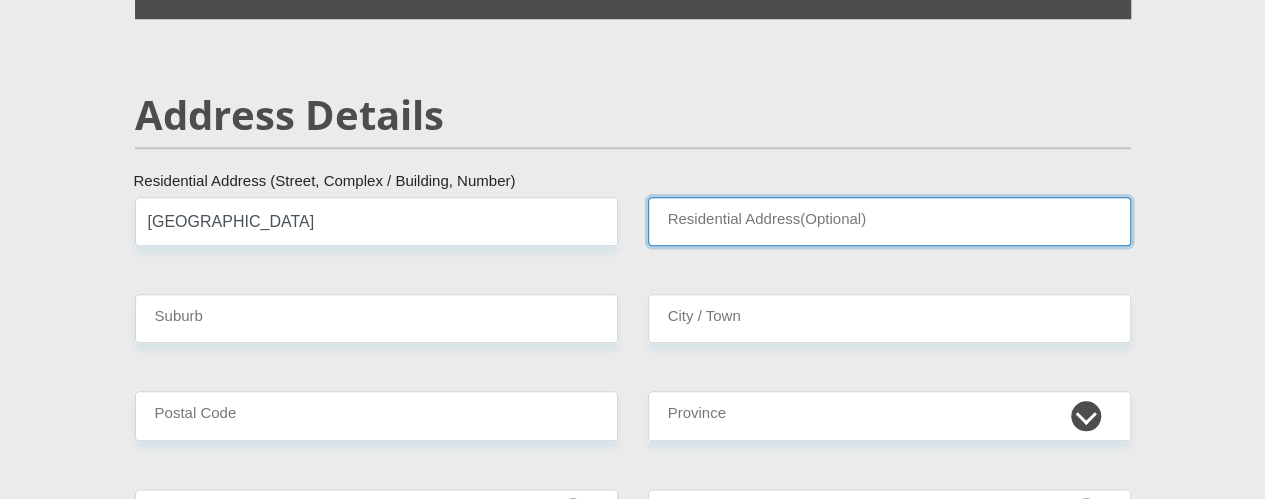type on "Plumridge" 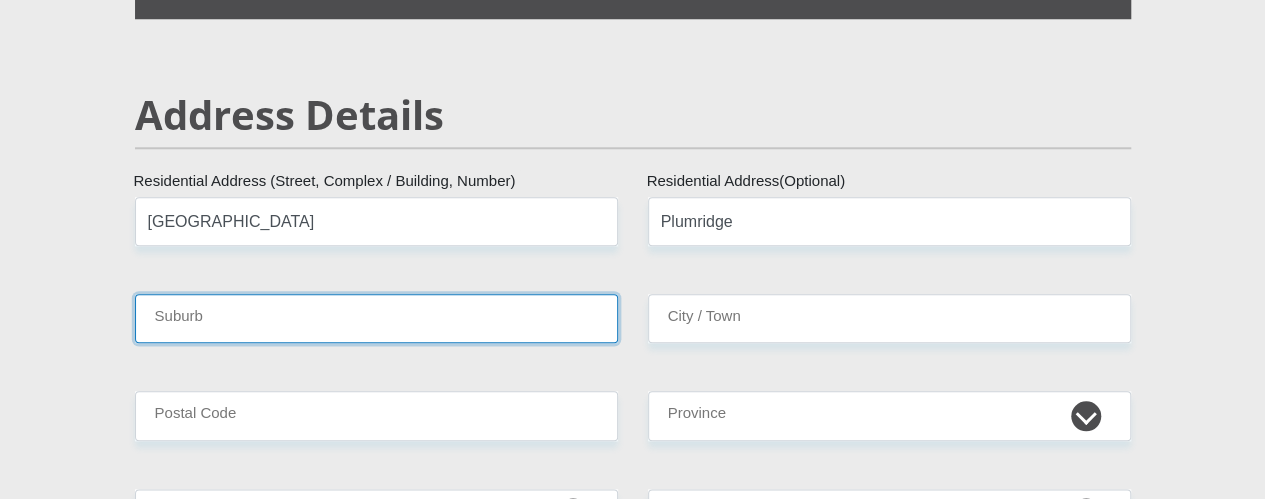type on "Johannesburg" 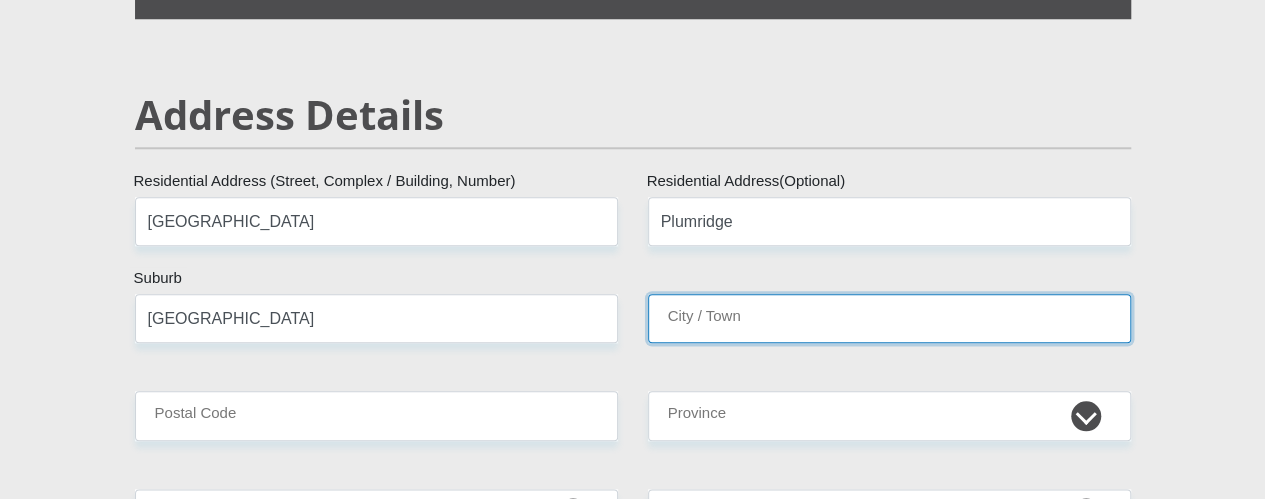 type on "Johannesburg" 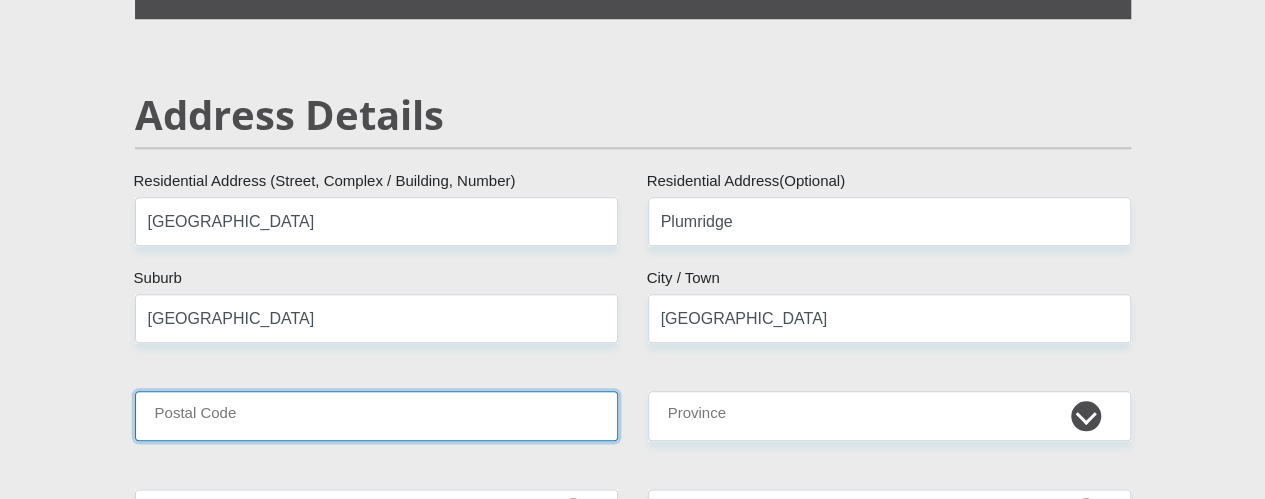 type on "2198" 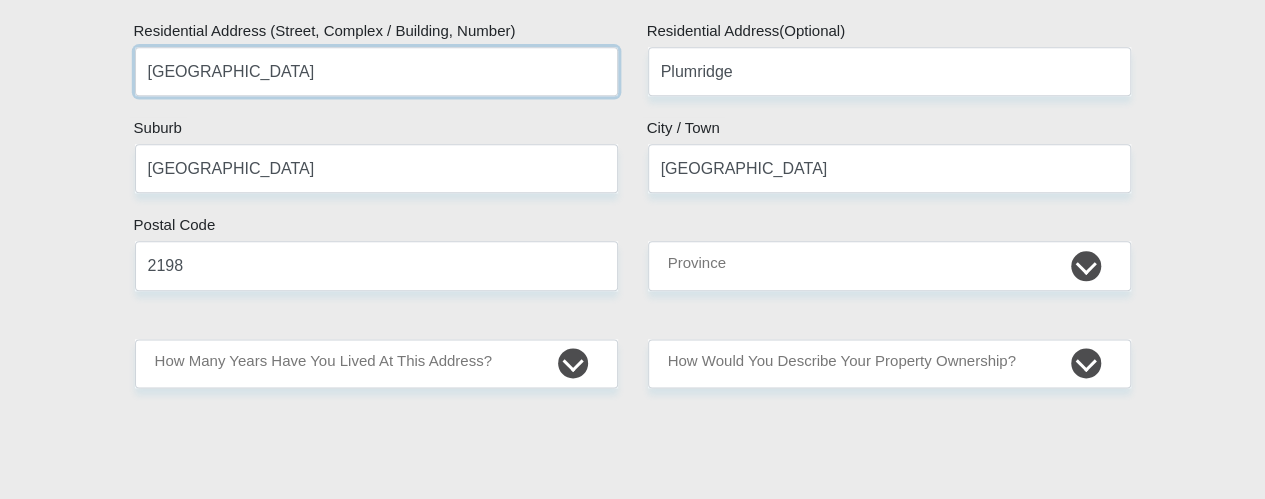 scroll, scrollTop: 1132, scrollLeft: 0, axis: vertical 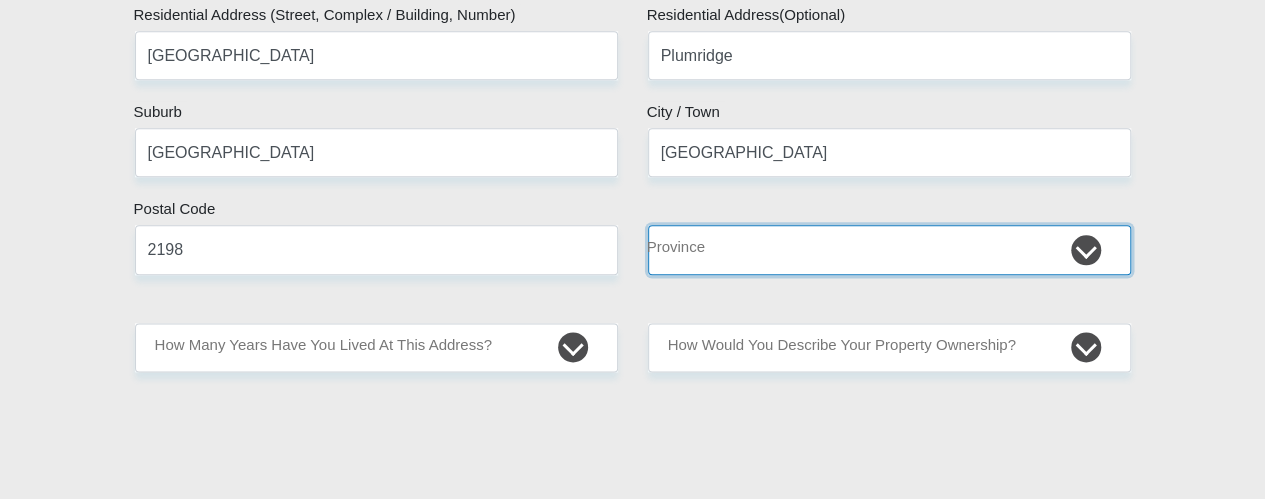 click on "Eastern Cape
Free State
Gauteng
KwaZulu-Natal
Limpopo
Mpumalanga
Northern Cape
North West
Western Cape" at bounding box center (889, 249) 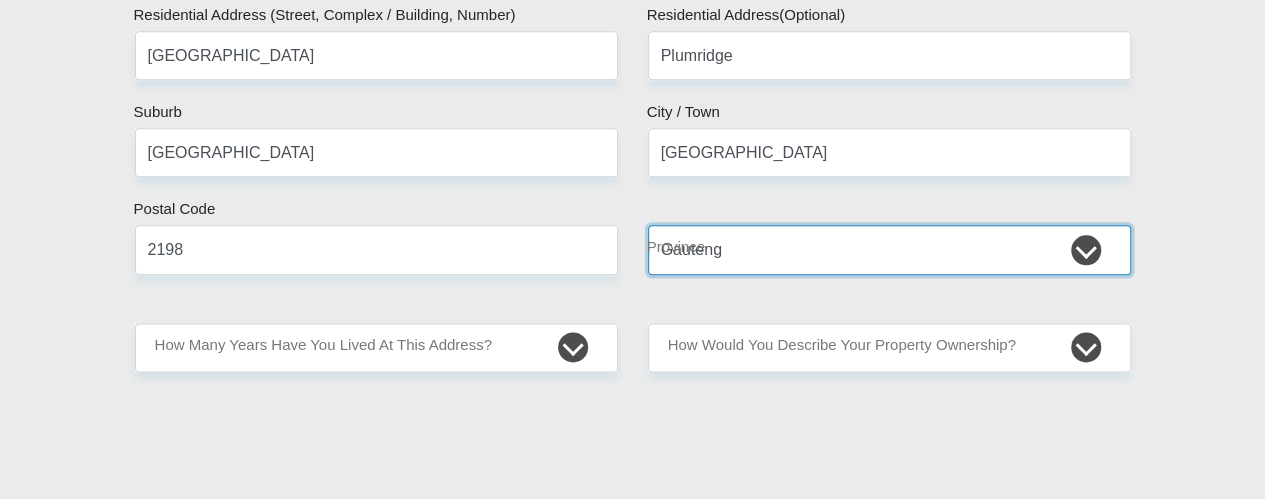 click on "Eastern Cape
Free State
Gauteng
KwaZulu-Natal
Limpopo
Mpumalanga
Northern Cape
North West
Western Cape" at bounding box center (889, 249) 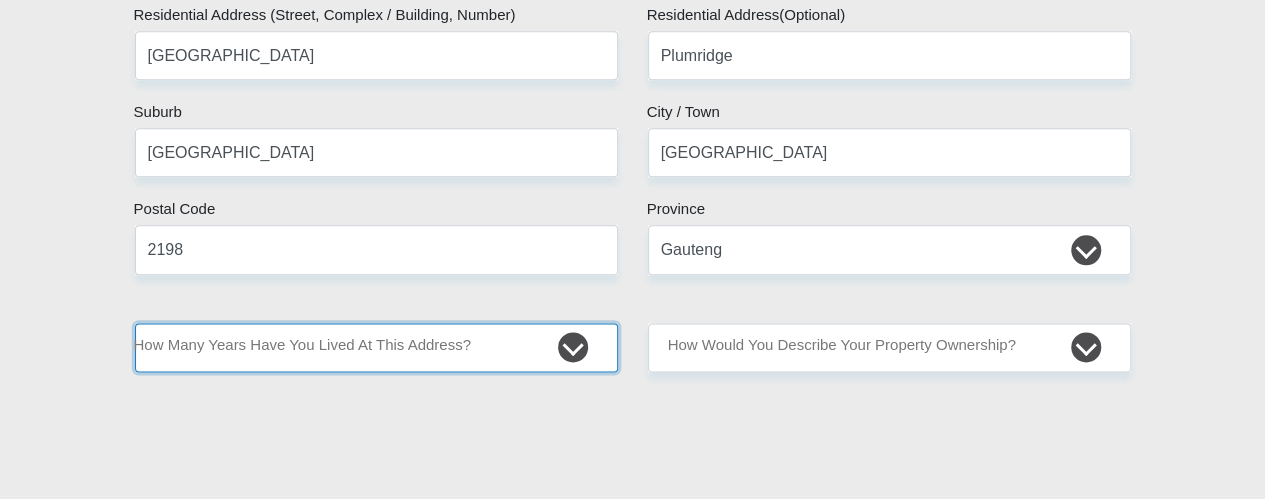 click on "less than 1 year
1-3 years
3-5 years
5+ years" at bounding box center (376, 347) 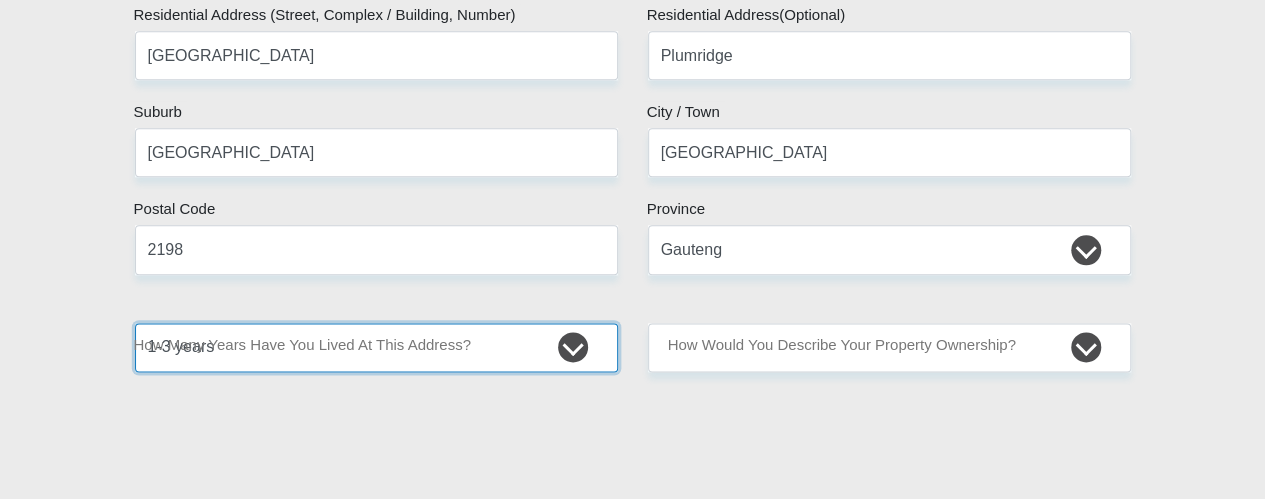click on "less than 1 year
1-3 years
3-5 years
5+ years" at bounding box center (376, 347) 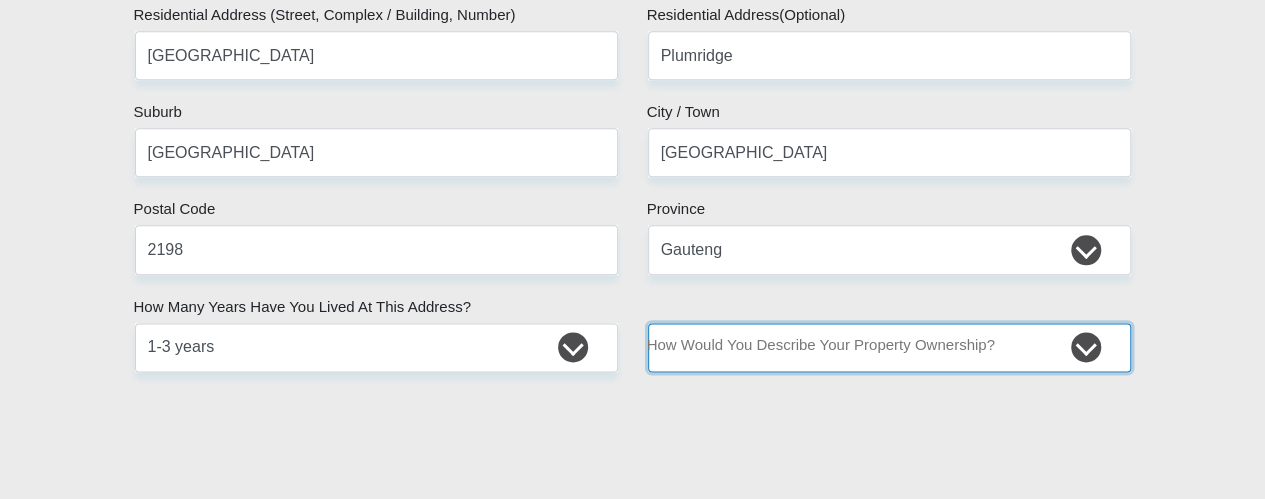 click on "Owned
Rented
Family Owned
Company Dwelling" at bounding box center (889, 347) 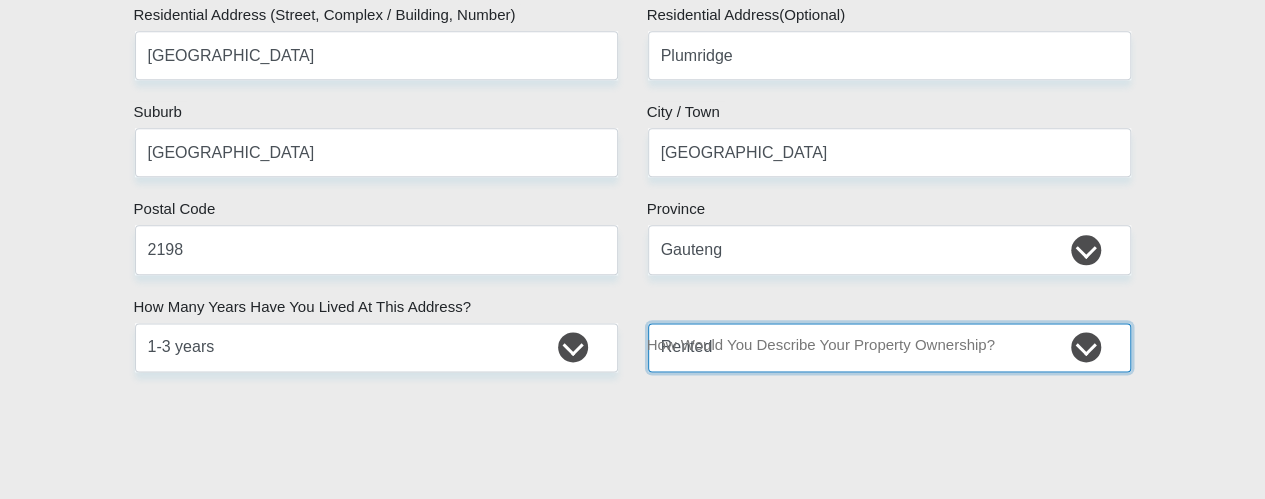 click on "Owned
Rented
Family Owned
Company Dwelling" at bounding box center [889, 347] 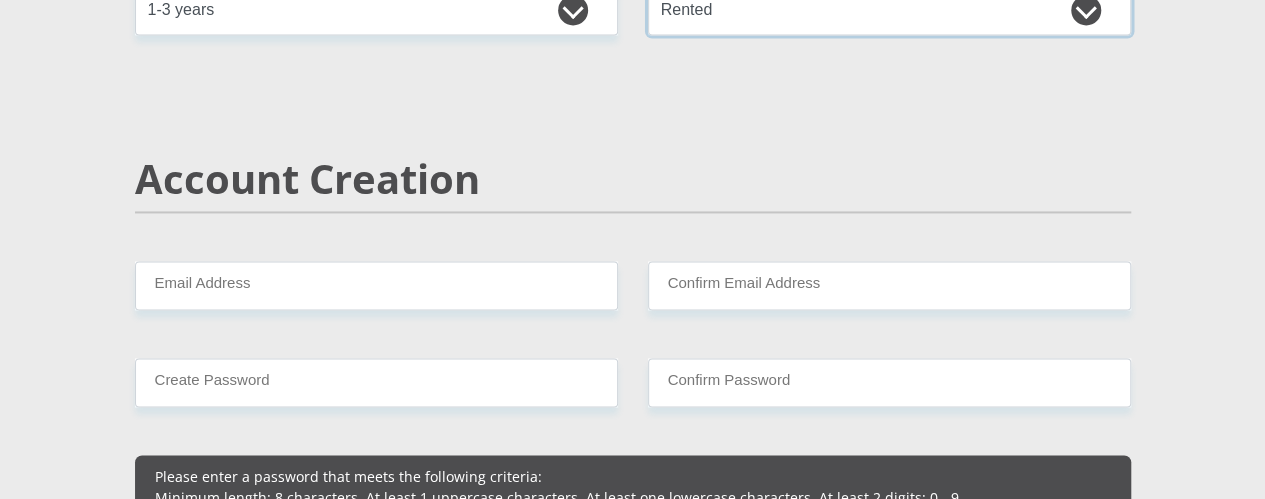 scroll, scrollTop: 1460, scrollLeft: 0, axis: vertical 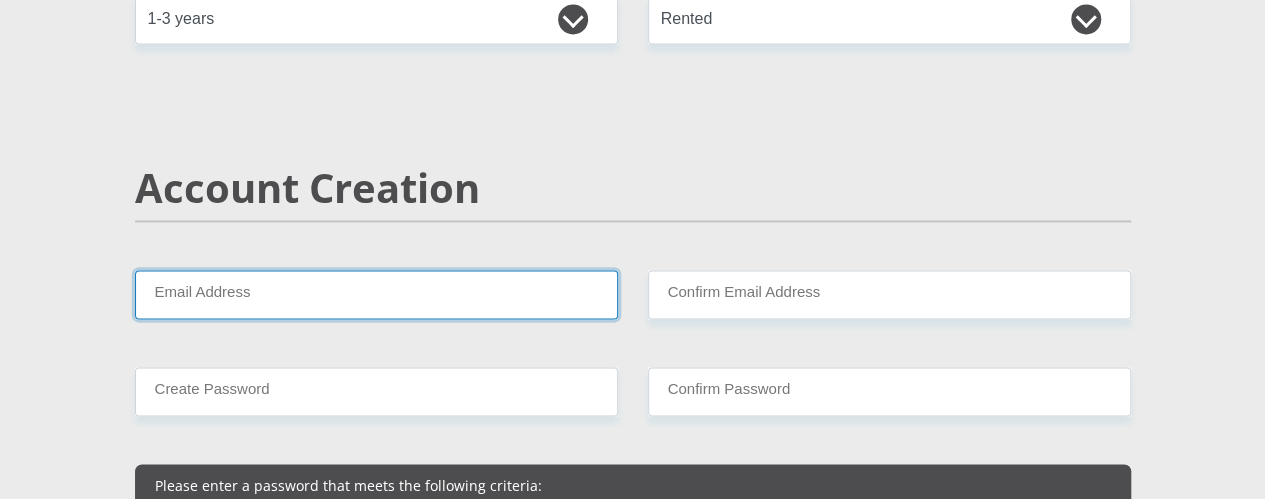 click on "Email Address" at bounding box center (376, 294) 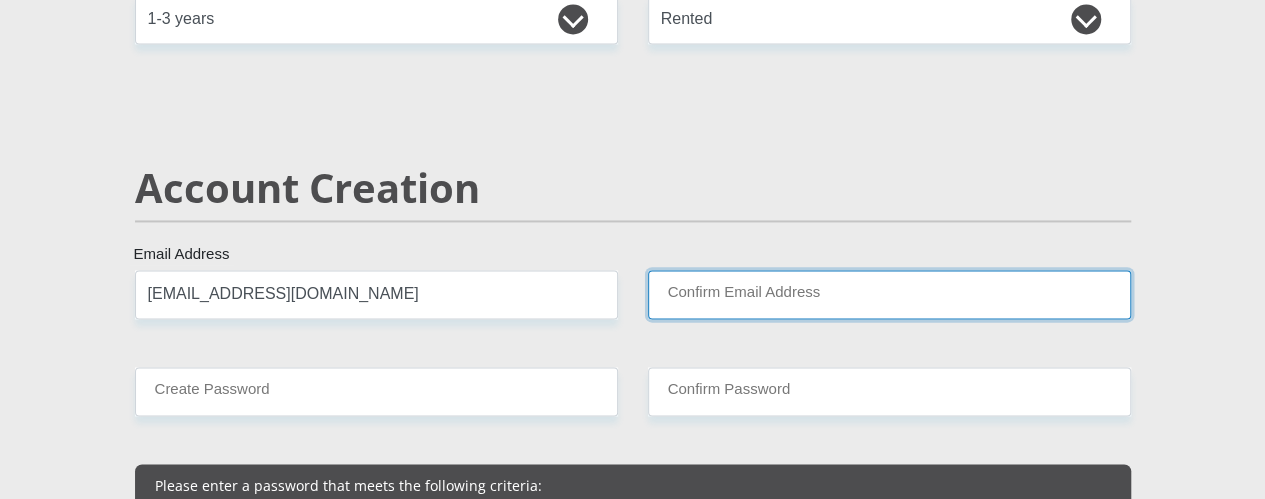 type on "mkhotso04@gmail.com" 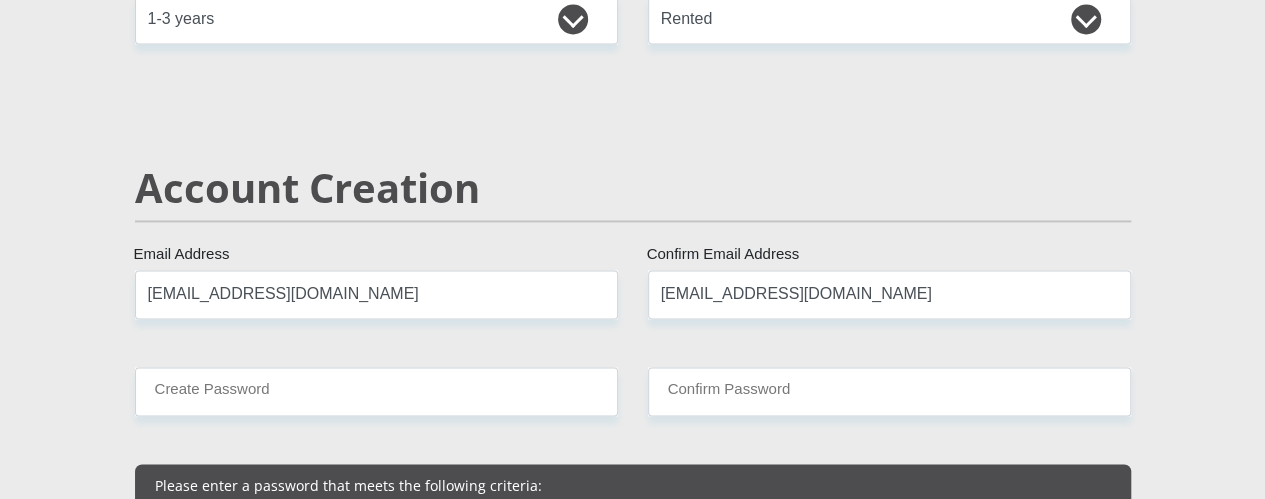 type 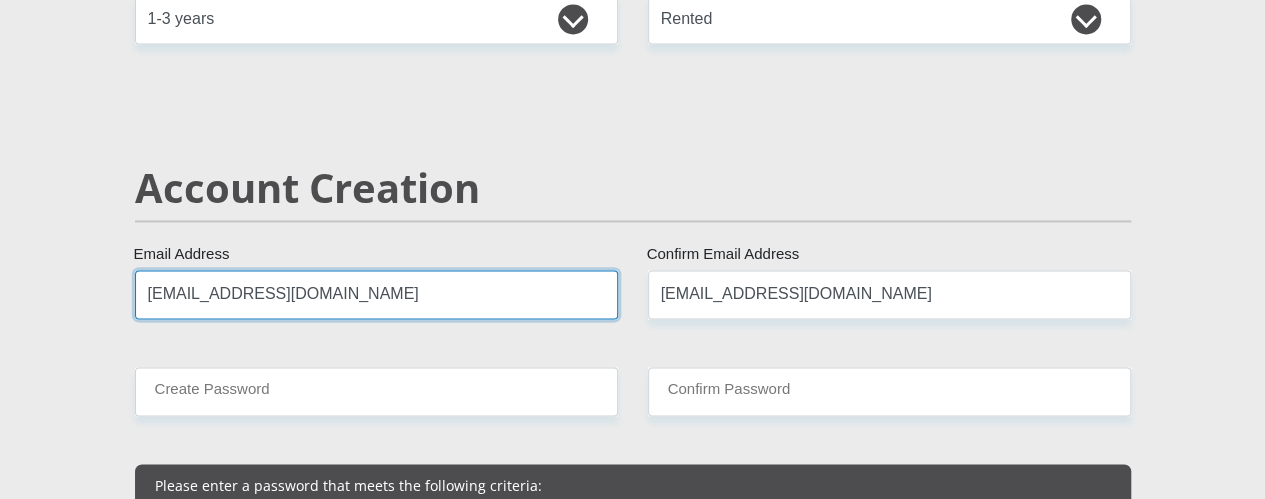 type 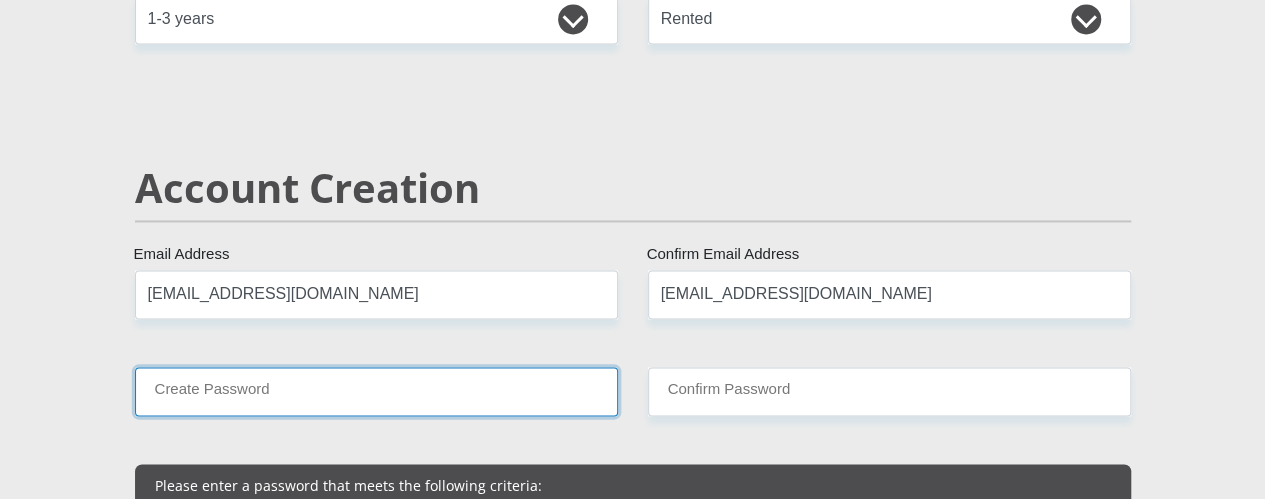 click on "Create Password" at bounding box center (376, 391) 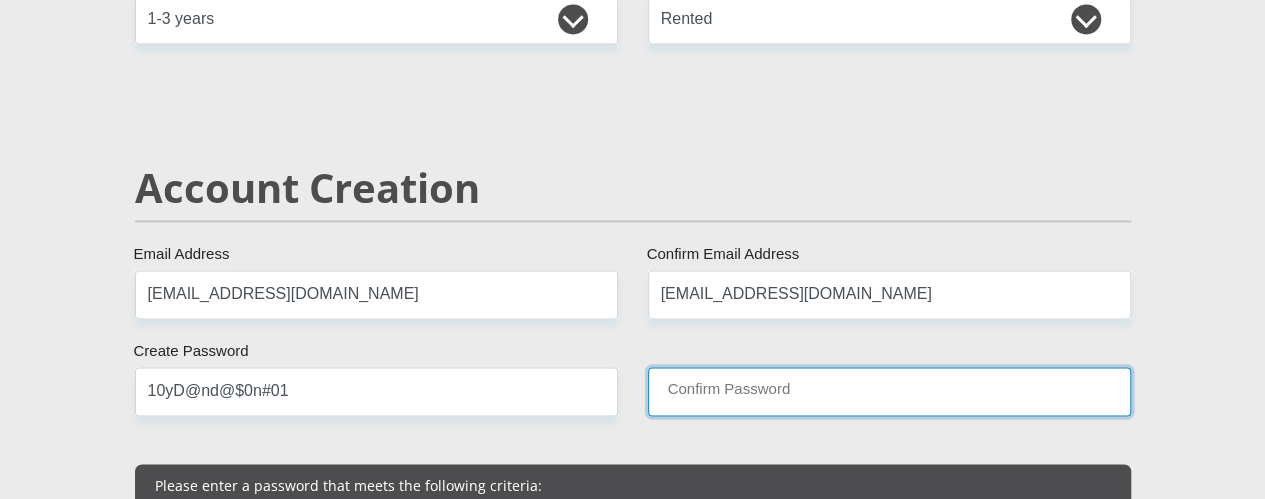 click on "Confirm Password" at bounding box center [889, 391] 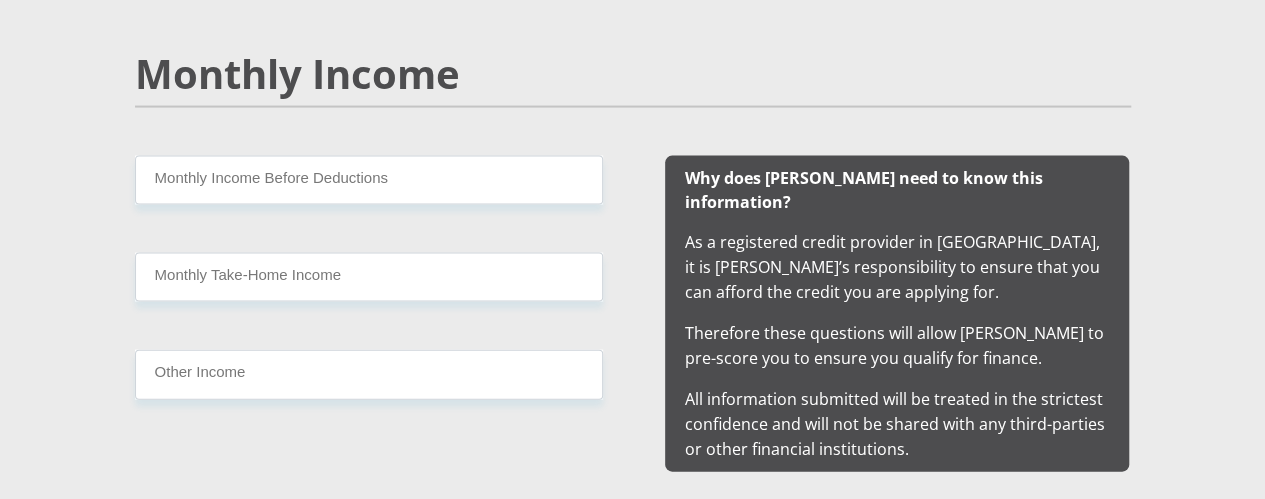 scroll, scrollTop: 2051, scrollLeft: 0, axis: vertical 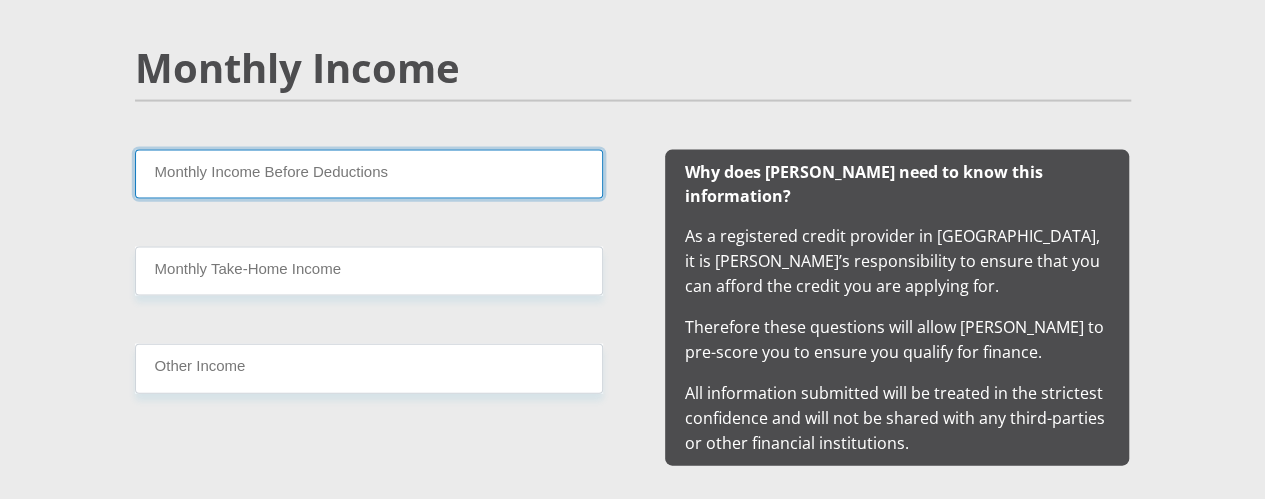 click on "Monthly Income Before Deductions" at bounding box center (369, 174) 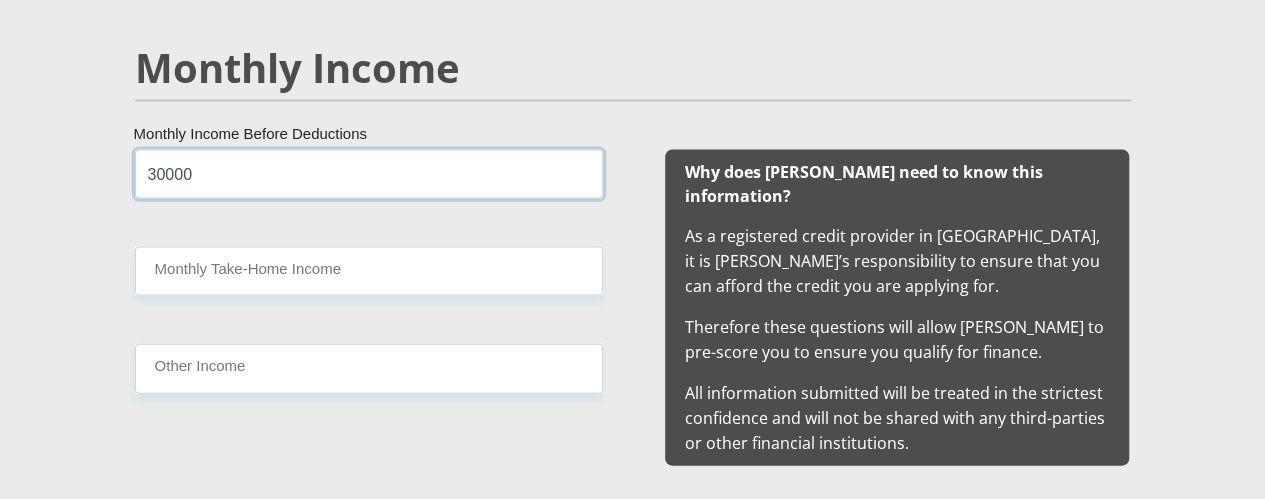 type on "30000" 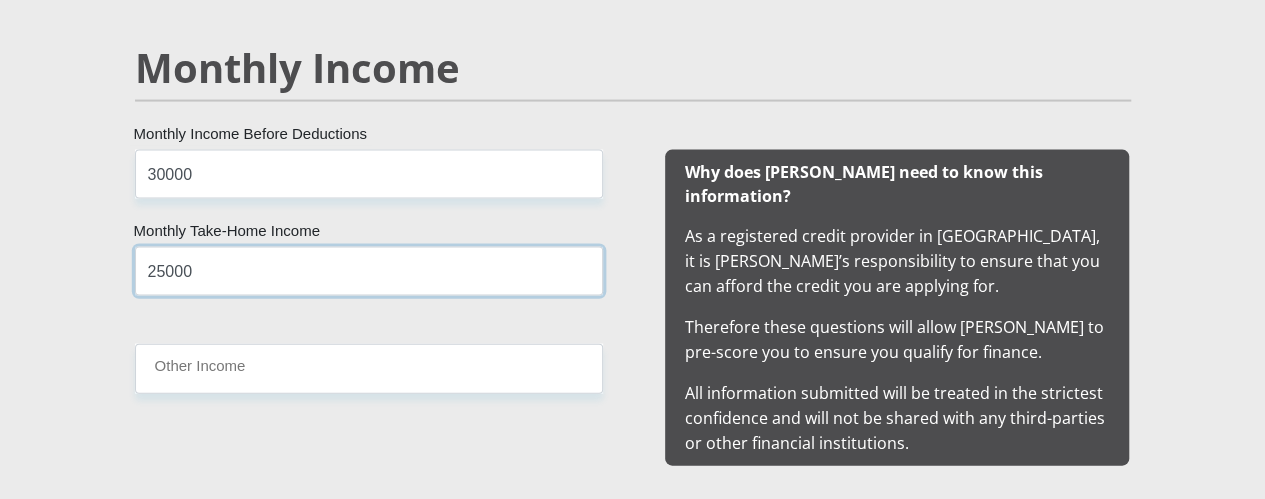 type on "25000" 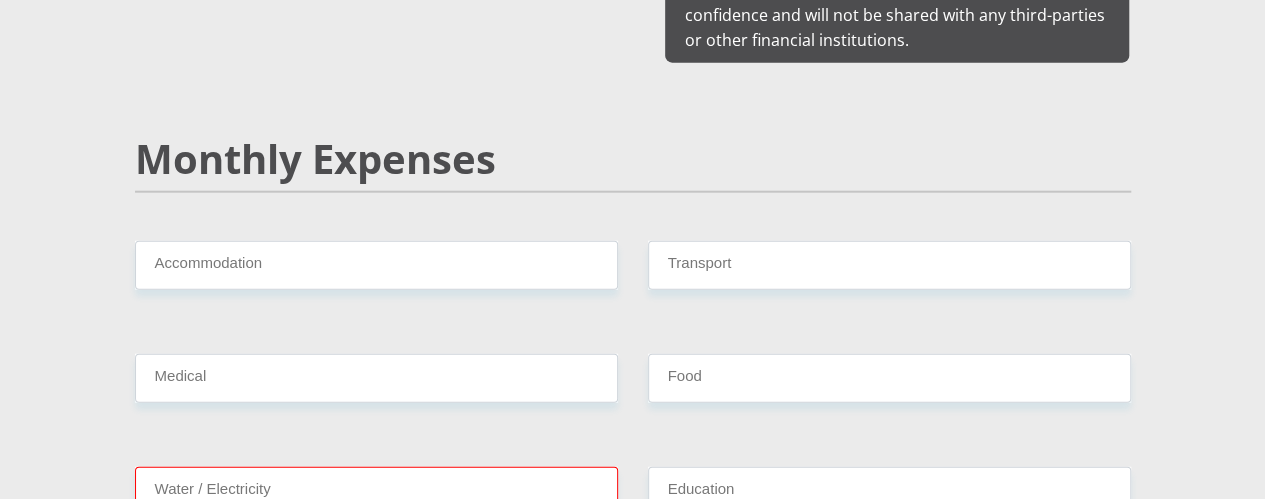 scroll, scrollTop: 2469, scrollLeft: 0, axis: vertical 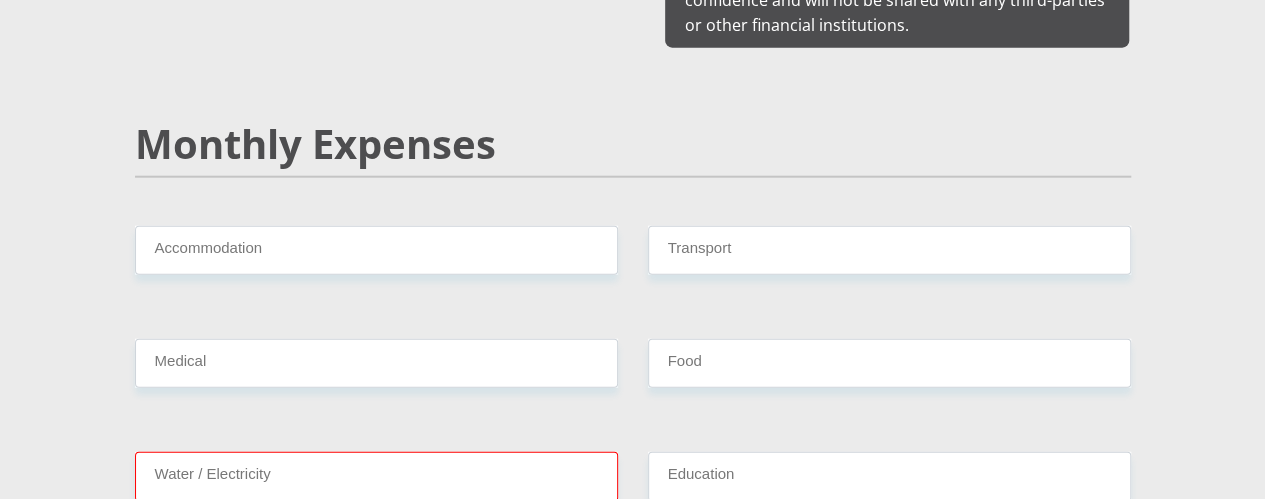 type on "0" 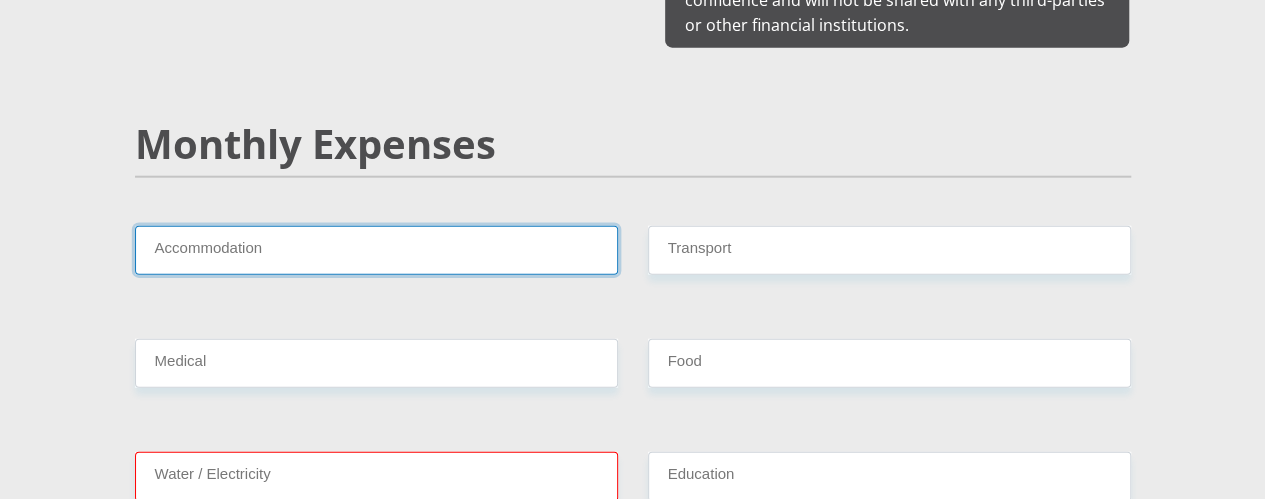 click on "Accommodation" at bounding box center (376, 250) 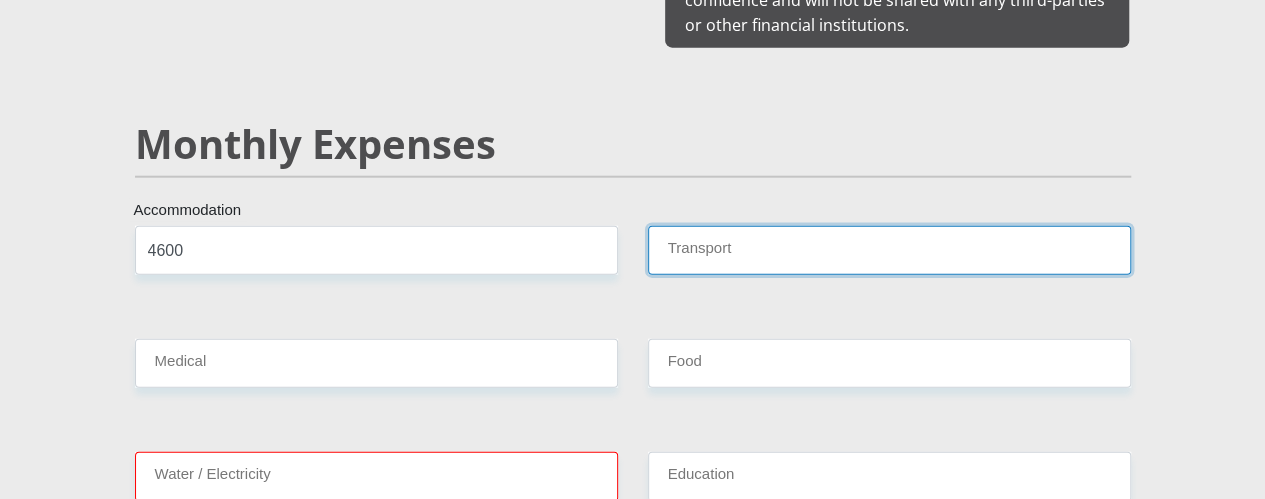 click on "Transport" at bounding box center [889, 250] 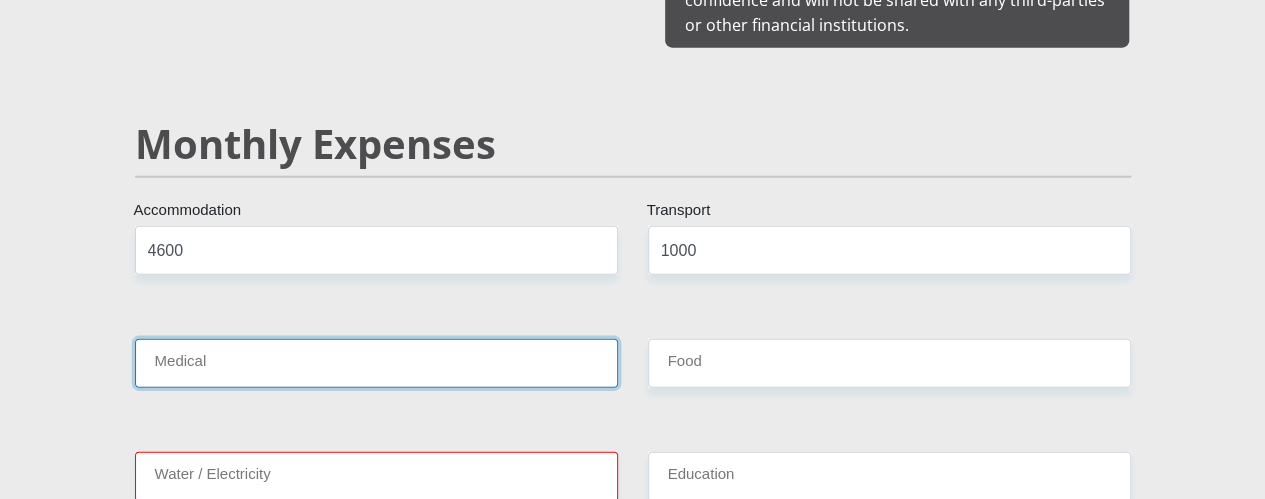 click on "Medical" at bounding box center (376, 363) 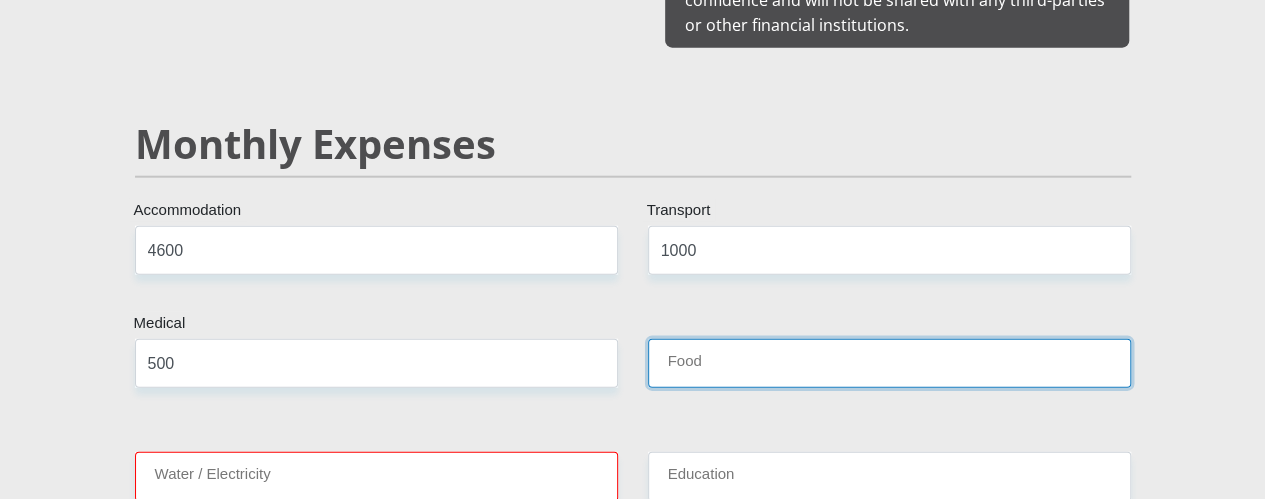 click on "Food" at bounding box center (889, 363) 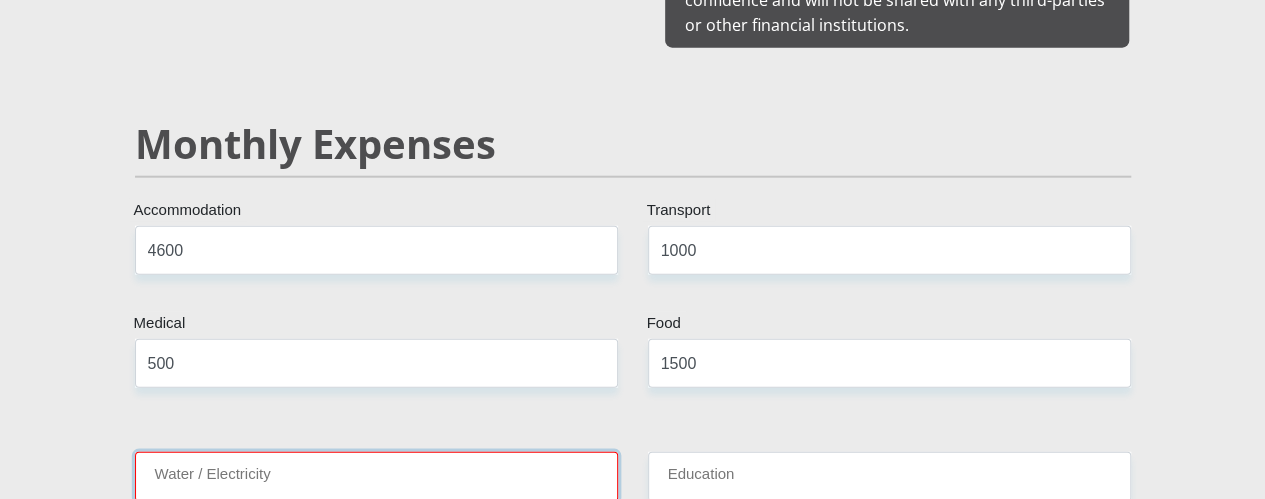 click on "Water / Electricity" at bounding box center [376, 476] 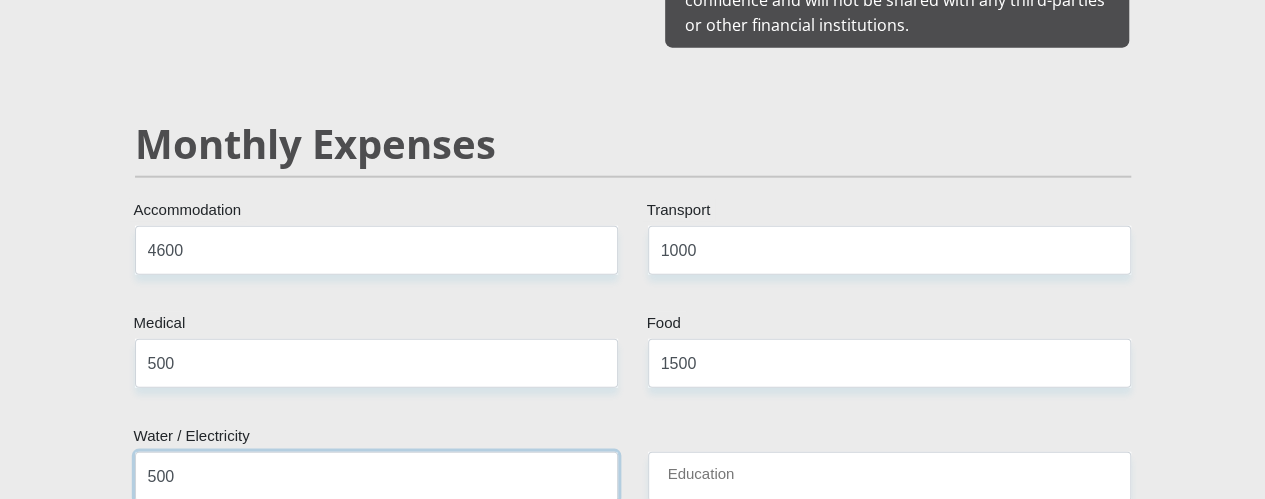 type on "500" 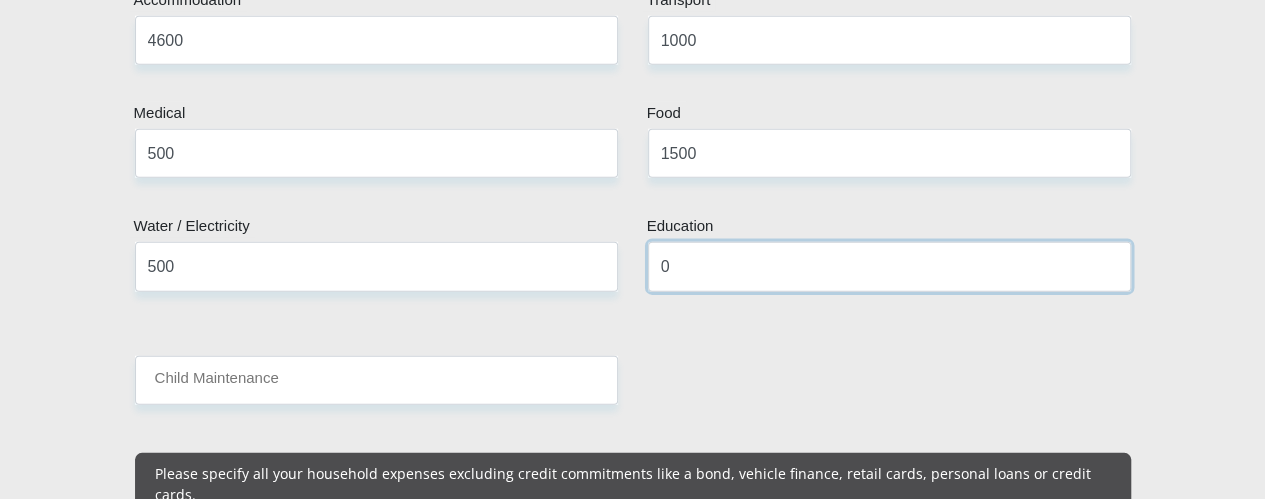scroll, scrollTop: 2682, scrollLeft: 0, axis: vertical 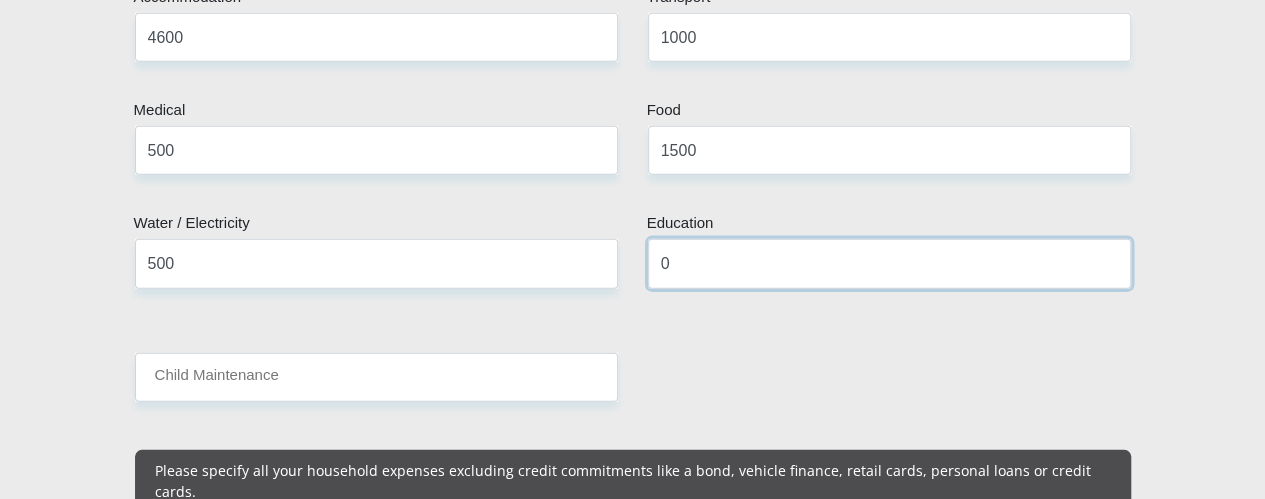 type on "0" 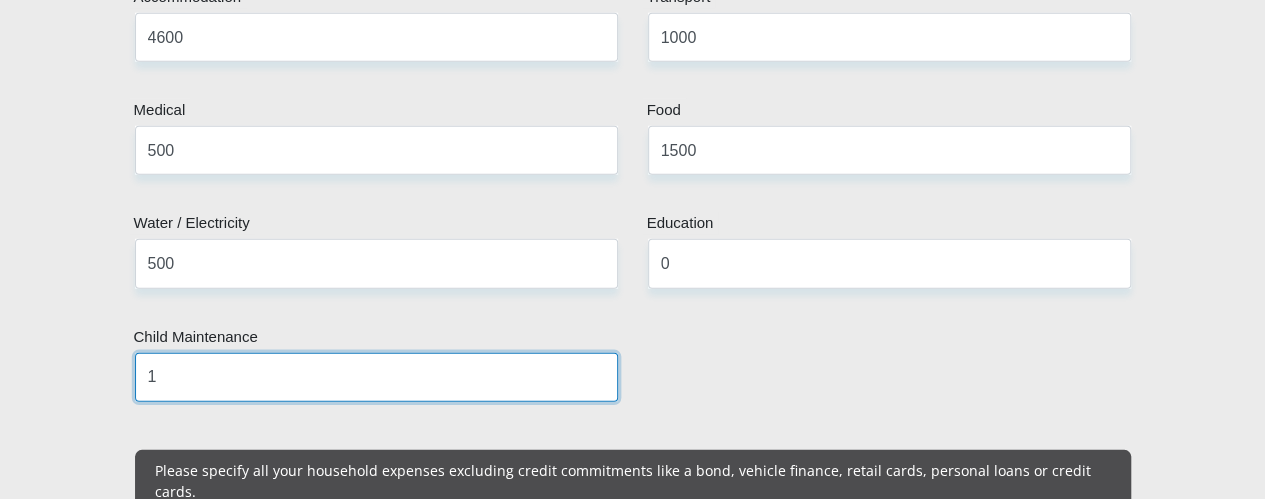 click on "1" at bounding box center (376, 377) 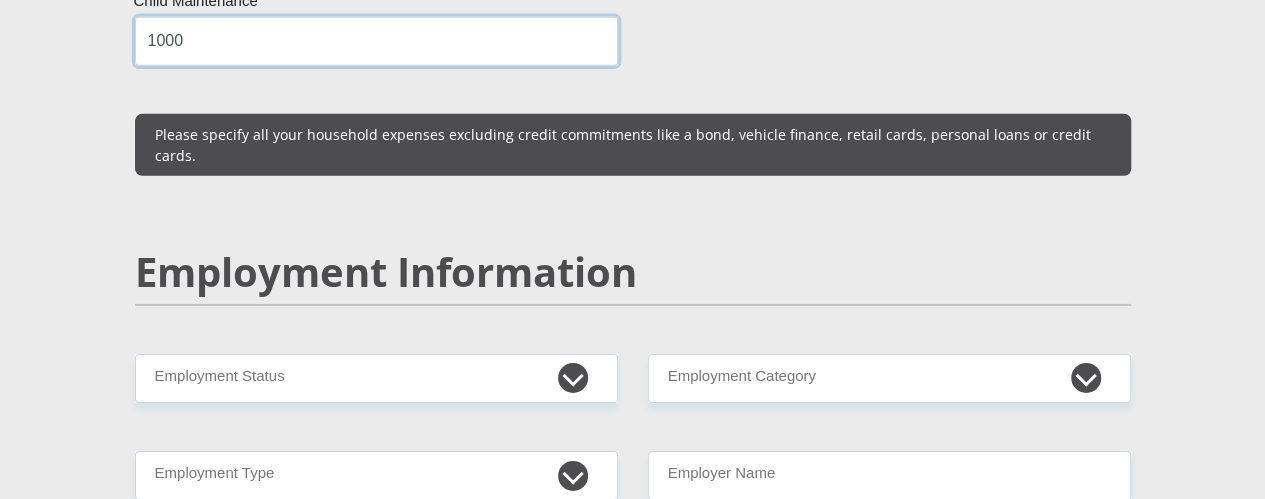 scroll, scrollTop: 3028, scrollLeft: 0, axis: vertical 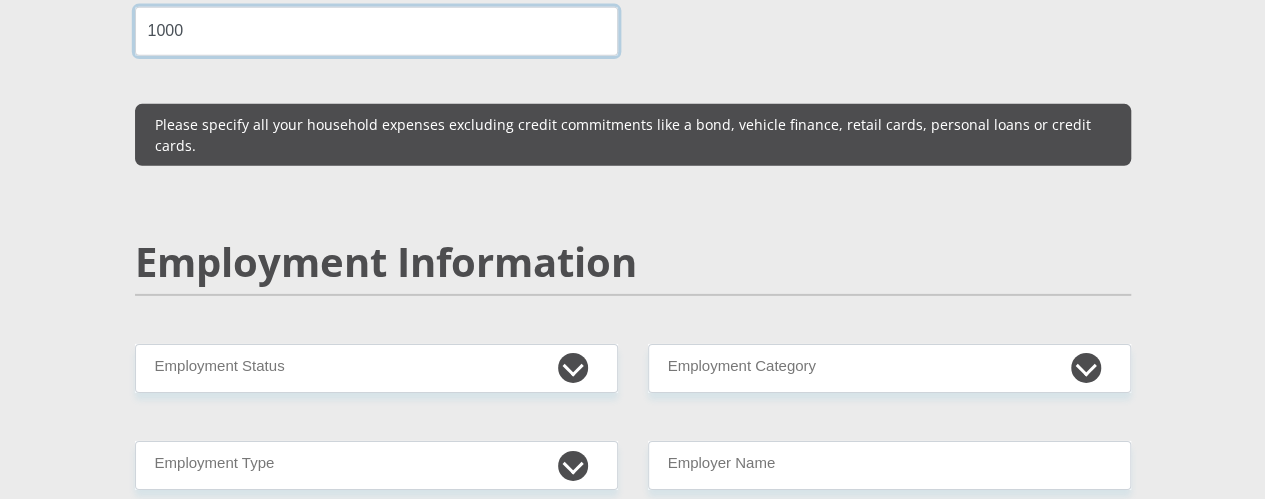 type on "1000" 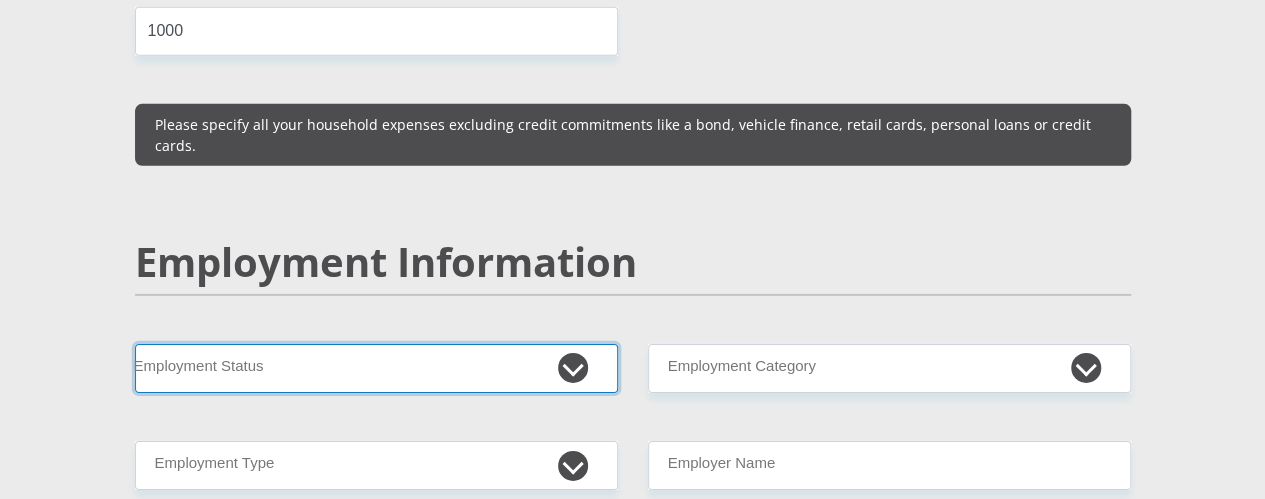 click on "Permanent/Full-time
Part-time/Casual
Contract Worker
Self-Employed
Housewife
Retired
Student
Medically Boarded
Disability
Unemployed" at bounding box center [376, 368] 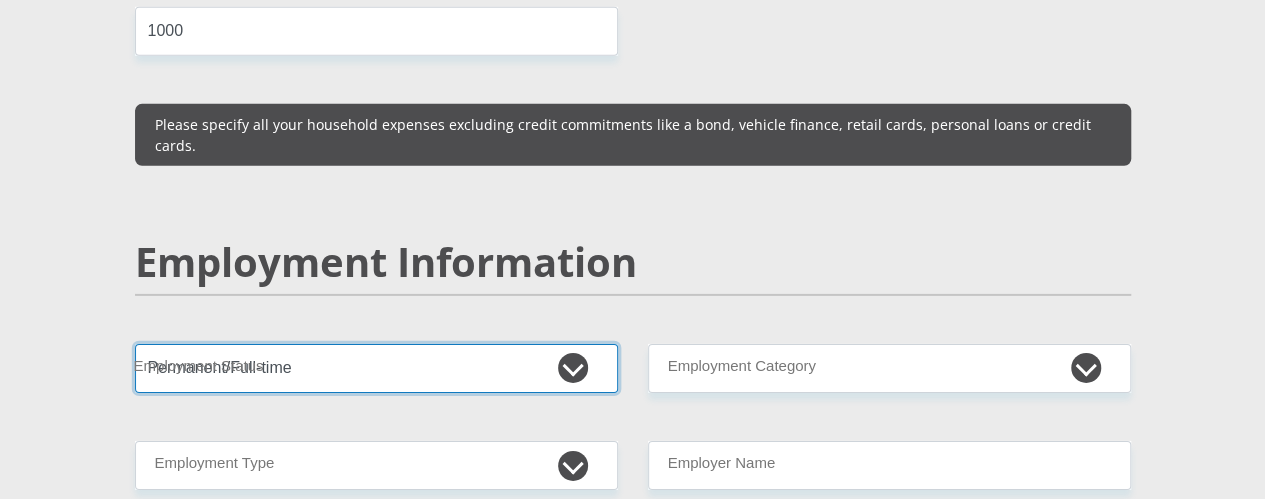 click on "Permanent/Full-time
Part-time/Casual
Contract Worker
Self-Employed
Housewife
Retired
Student
Medically Boarded
Disability
Unemployed" at bounding box center (376, 368) 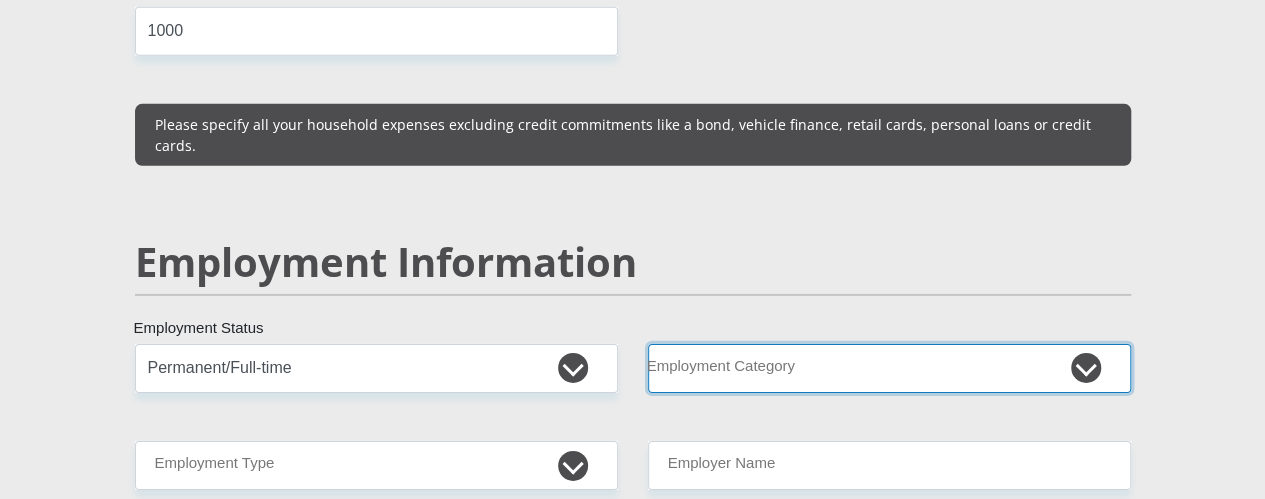 click on "AGRICULTURE
ALCOHOL & TOBACCO
CONSTRUCTION MATERIALS
METALLURGY
EQUIPMENT FOR RENEWABLE ENERGY
SPECIALIZED CONTRACTORS
CAR
GAMING (INCL. INTERNET
OTHER WHOLESALE
UNLICENSED PHARMACEUTICALS
CURRENCY EXCHANGE HOUSES
OTHER FINANCIAL INSTITUTIONS & INSURANCE
REAL ESTATE AGENTS
OIL & GAS
OTHER MATERIALS (E.G. IRON ORE)
PRECIOUS STONES & PRECIOUS METALS
POLITICAL ORGANIZATIONS
RELIGIOUS ORGANIZATIONS(NOT SECTS)
ACTI. HAVING BUSINESS DEAL WITH PUBLIC ADMINISTRATION
LAUNDROMATS" at bounding box center [889, 368] 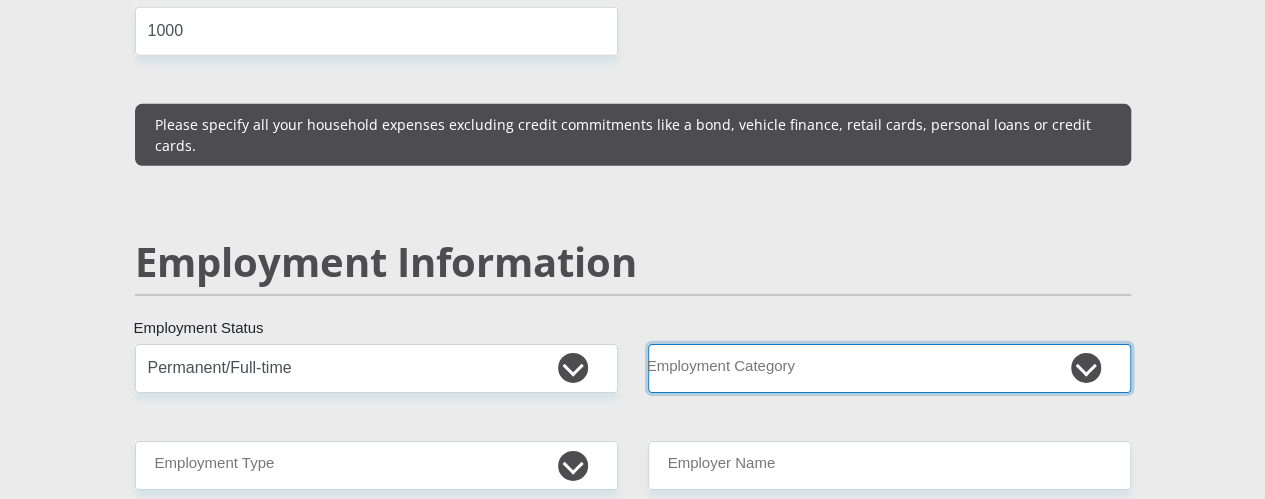 select on "71" 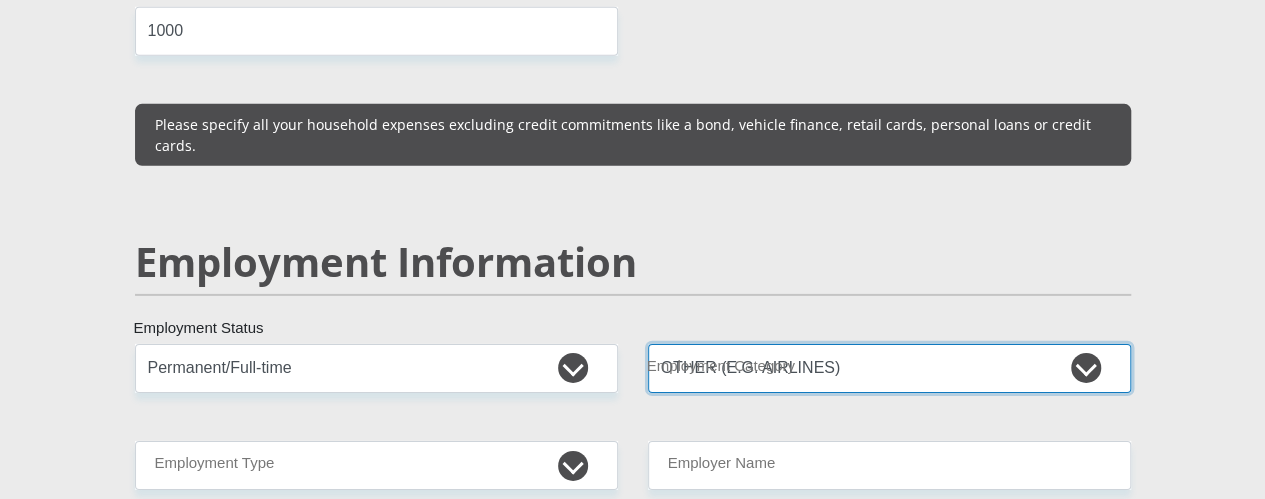 click on "AGRICULTURE
ALCOHOL & TOBACCO
CONSTRUCTION MATERIALS
METALLURGY
EQUIPMENT FOR RENEWABLE ENERGY
SPECIALIZED CONTRACTORS
CAR
GAMING (INCL. INTERNET
OTHER WHOLESALE
UNLICENSED PHARMACEUTICALS
CURRENCY EXCHANGE HOUSES
OTHER FINANCIAL INSTITUTIONS & INSURANCE
REAL ESTATE AGENTS
OIL & GAS
OTHER MATERIALS (E.G. IRON ORE)
PRECIOUS STONES & PRECIOUS METALS
POLITICAL ORGANIZATIONS
RELIGIOUS ORGANIZATIONS(NOT SECTS)
ACTI. HAVING BUSINESS DEAL WITH PUBLIC ADMINISTRATION
LAUNDROMATS" at bounding box center [889, 368] 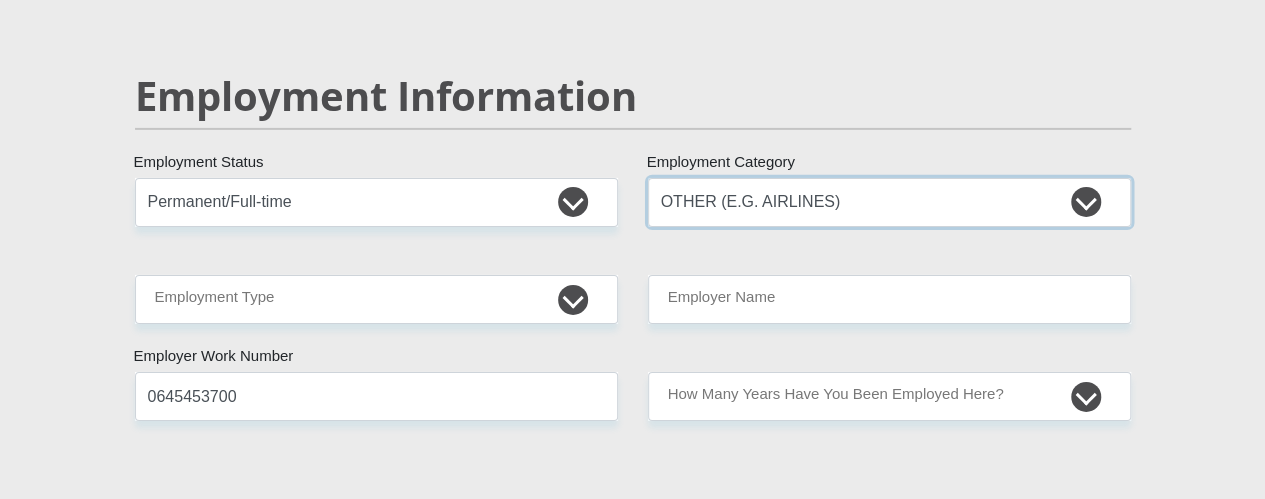 scroll, scrollTop: 3193, scrollLeft: 0, axis: vertical 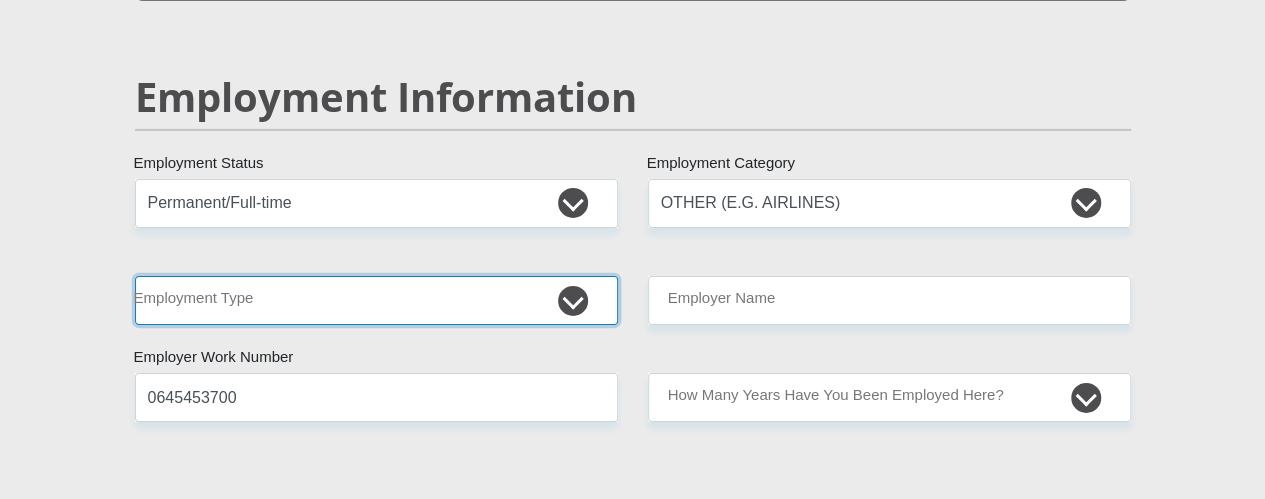 click on "College/Lecturer
Craft Seller
Creative
Driver
Executive
Farmer
Forces - Non Commissioned
Forces - Officer
Hawker
Housewife
Labourer
Licenced Professional
Manager
Miner
Non Licenced Professional
Office Staff/Clerk
Outside Worker
Pensioner
Permanent Teacher
Production/Manufacturing
Sales
Self-Employed
Semi-Professional Worker
Service Industry  Social Worker  Student" at bounding box center [376, 300] 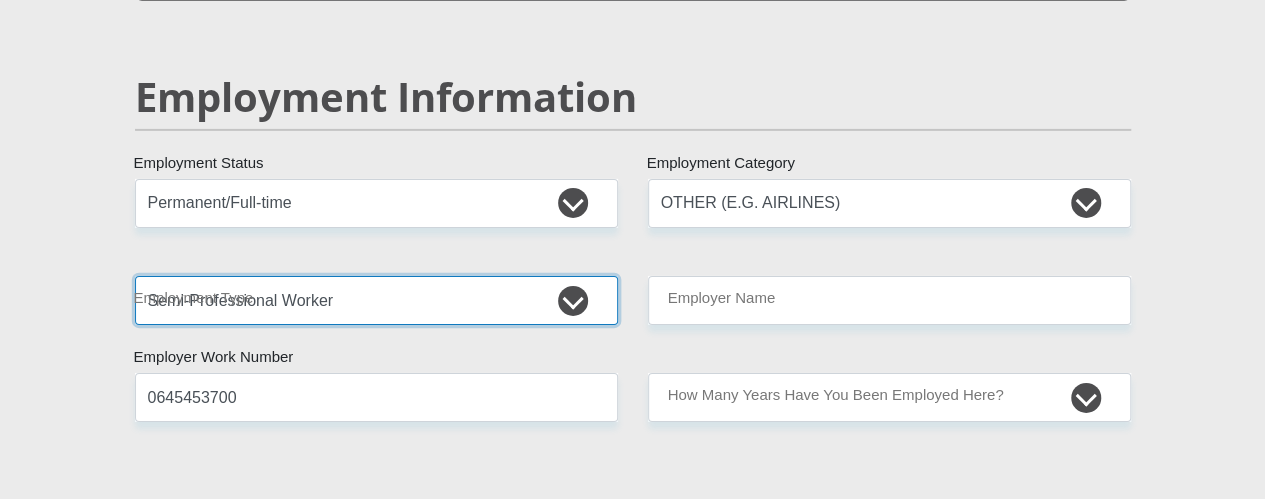 click on "College/Lecturer
Craft Seller
Creative
Driver
Executive
Farmer
Forces - Non Commissioned
Forces - Officer
Hawker
Housewife
Labourer
Licenced Professional
Manager
Miner
Non Licenced Professional
Office Staff/Clerk
Outside Worker
Pensioner
Permanent Teacher
Production/Manufacturing
Sales
Self-Employed
Semi-Professional Worker
Service Industry  Social Worker  Student" at bounding box center (376, 300) 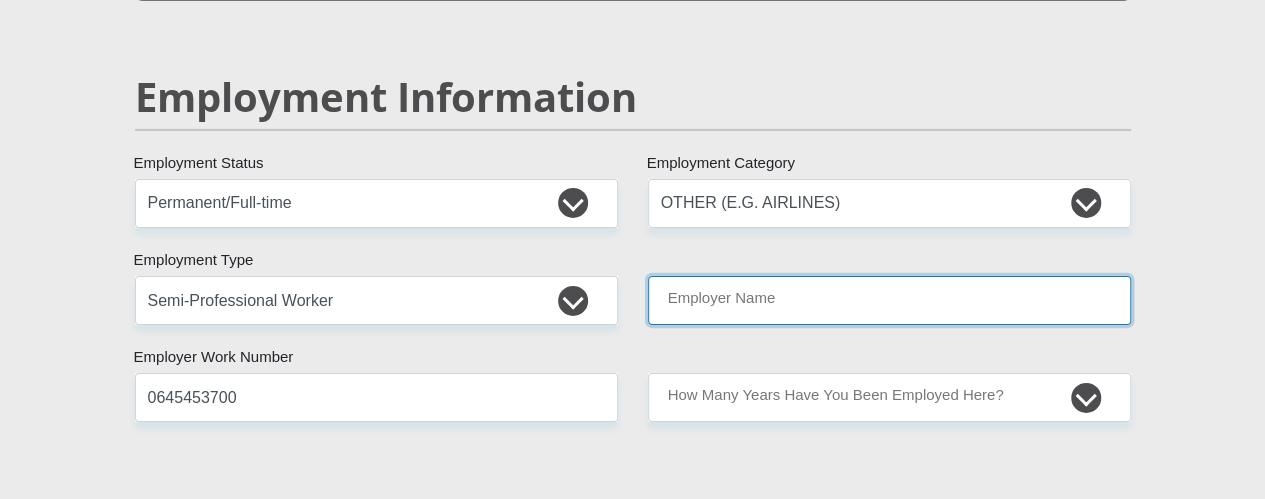 click on "Employer Name" at bounding box center (889, 300) 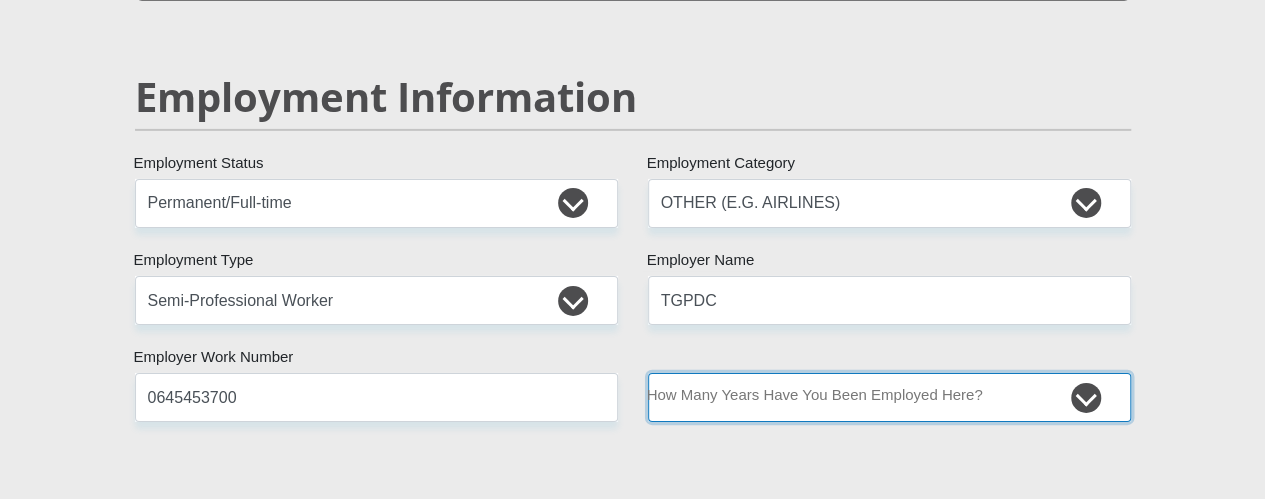 click on "less than 1 year
1-3 years
3-5 years
5+ years" at bounding box center [889, 397] 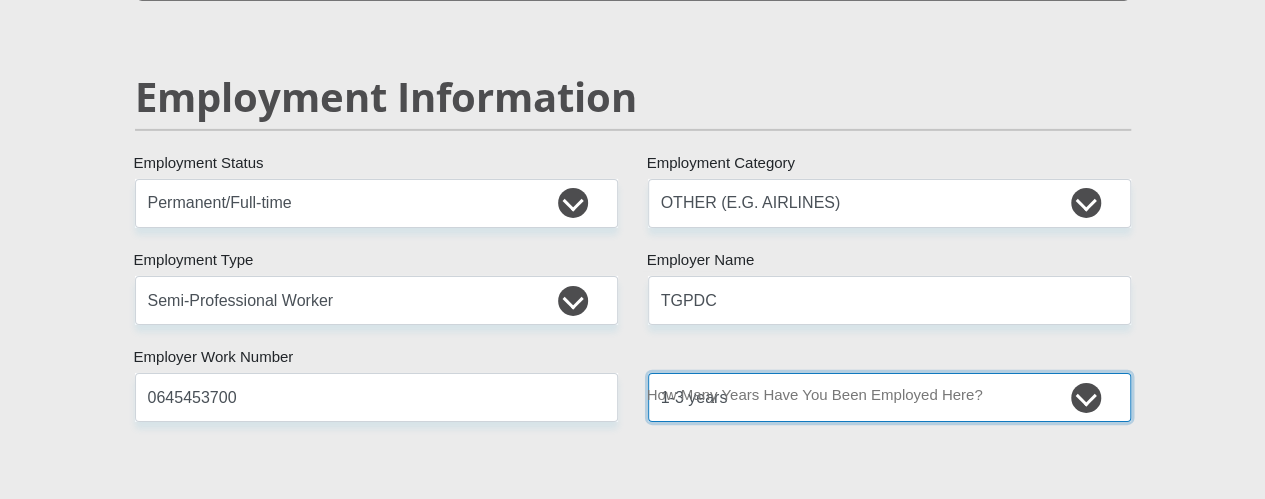 click on "less than 1 year
1-3 years
3-5 years
5+ years" at bounding box center (889, 397) 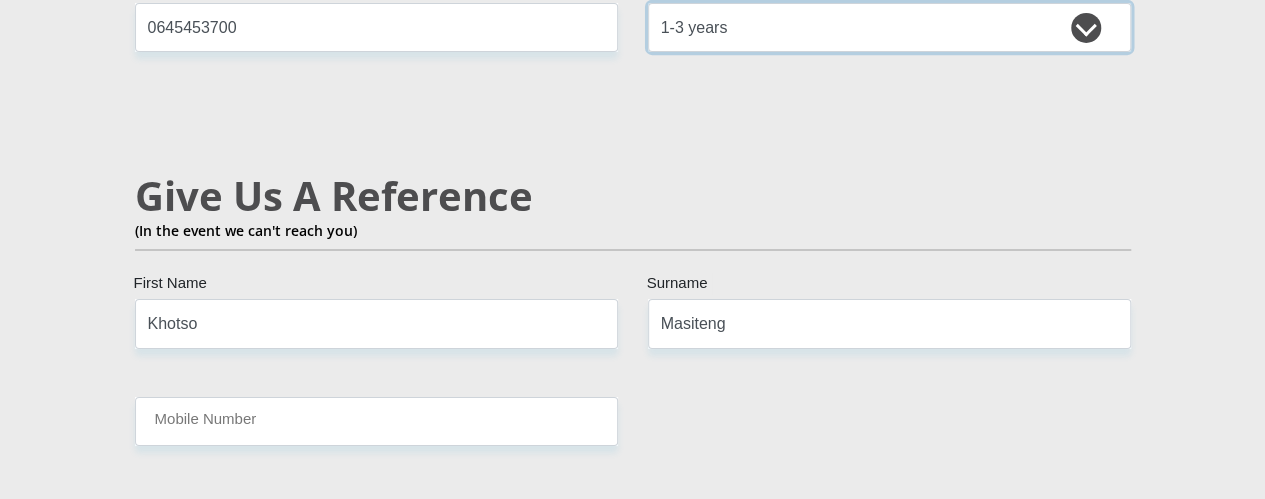 scroll, scrollTop: 3564, scrollLeft: 0, axis: vertical 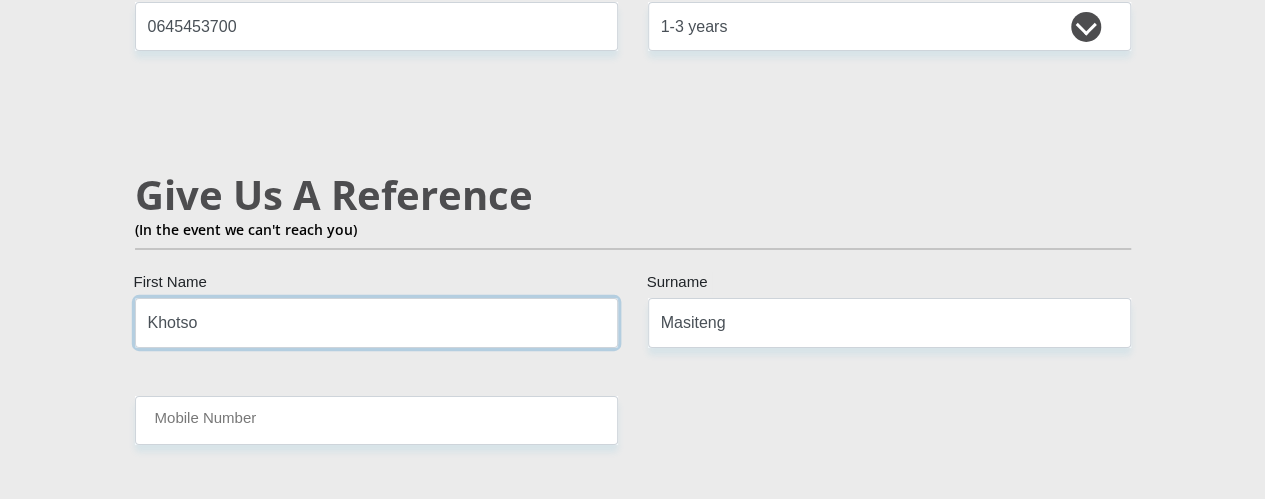 click on "Khotso" at bounding box center [376, 322] 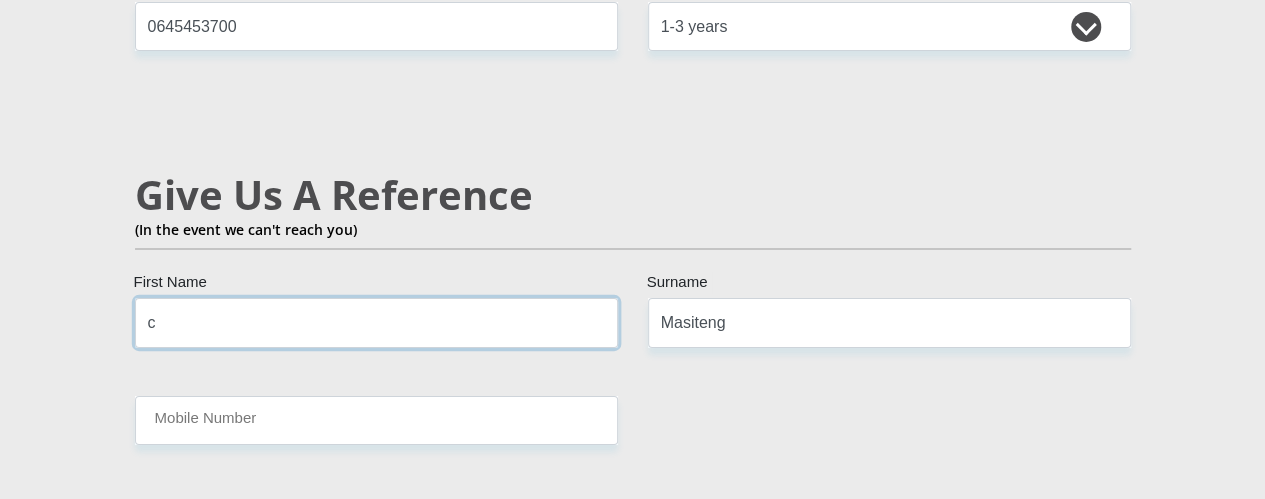 type on "Connor" 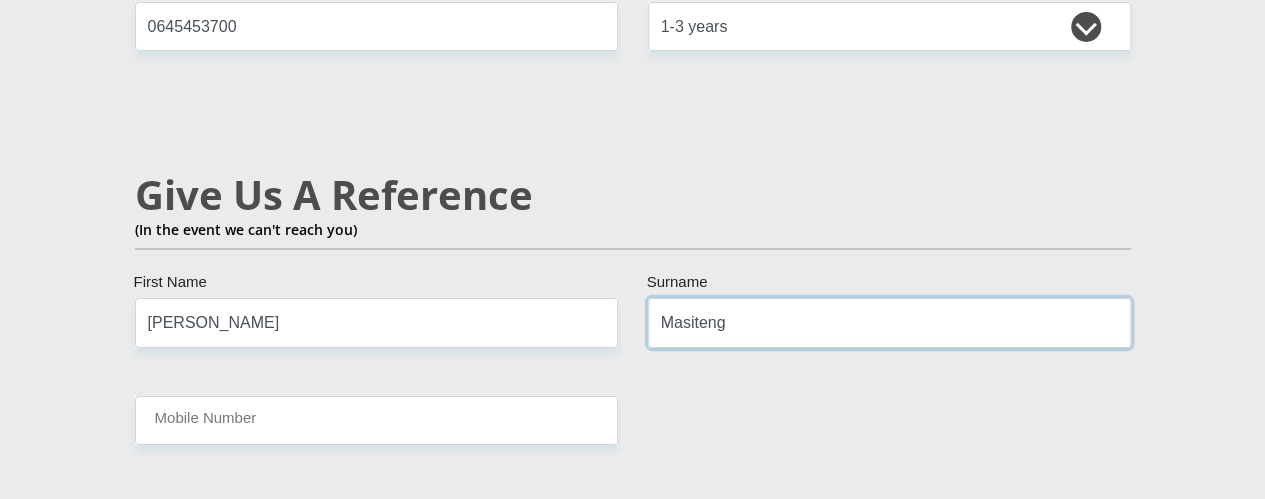 drag, startPoint x: 763, startPoint y: 224, endPoint x: 556, endPoint y: 257, distance: 209.61394 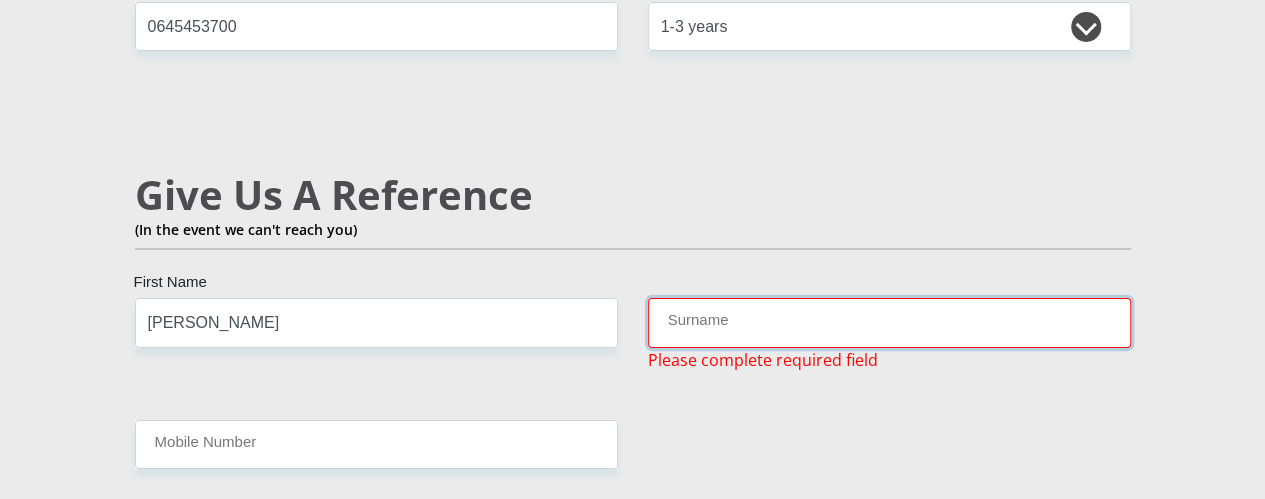type on "b" 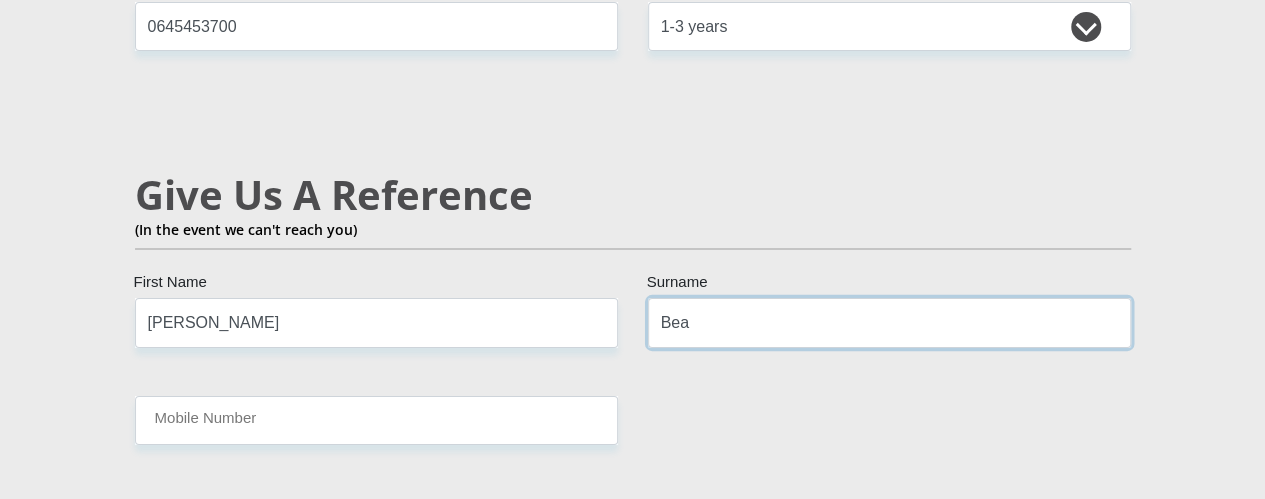 type on "Beamish" 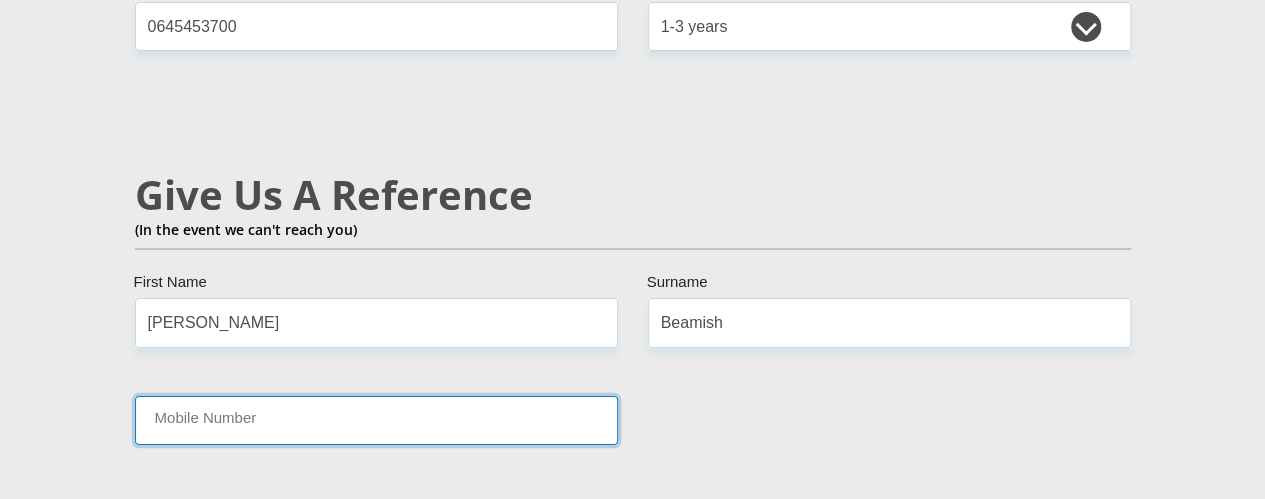 click on "Mobile Number" at bounding box center [376, 420] 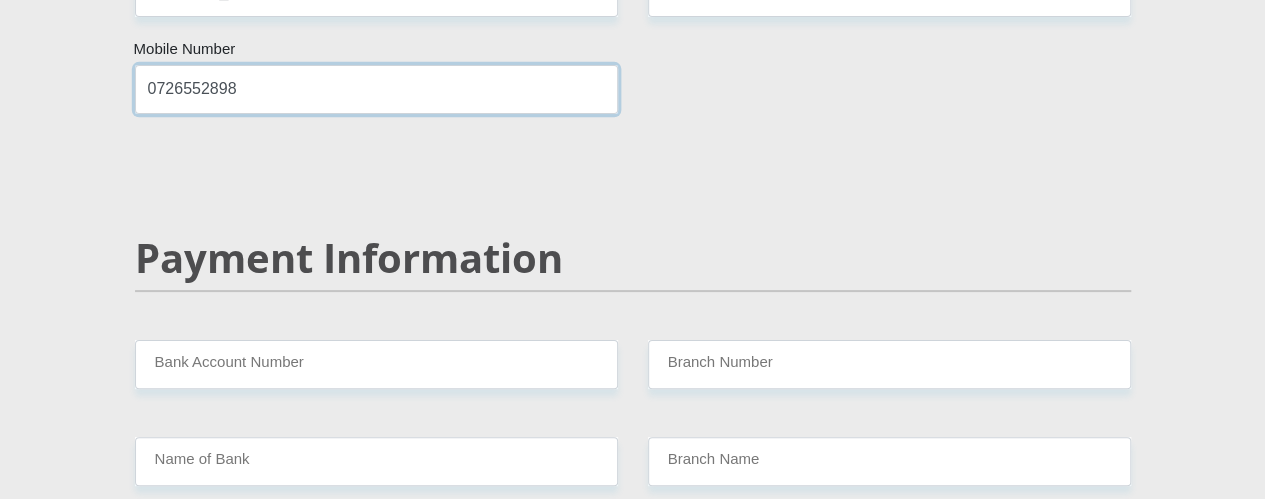 scroll, scrollTop: 3897, scrollLeft: 0, axis: vertical 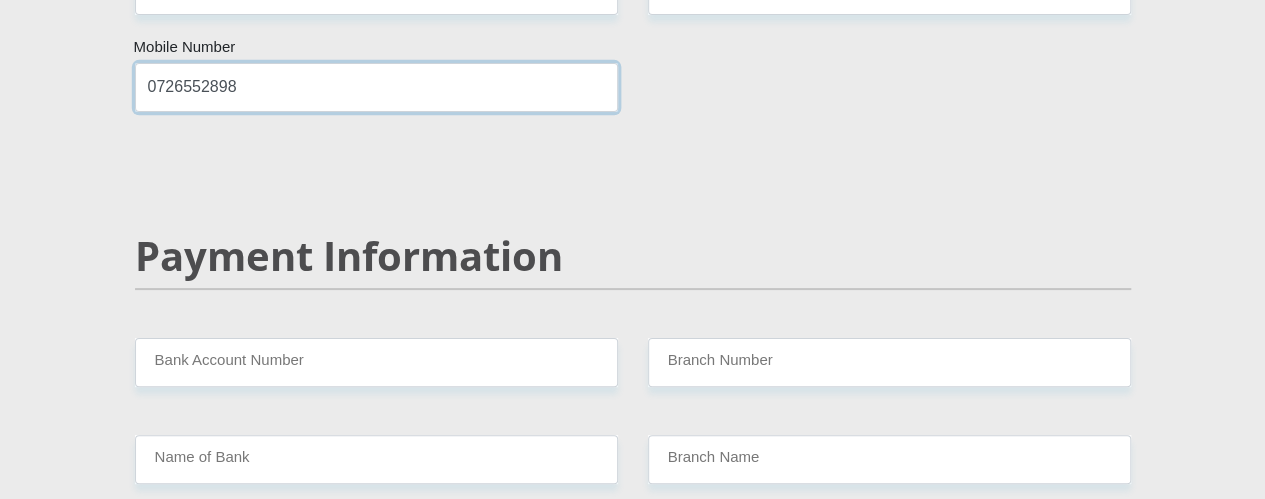 type on "0726552898" 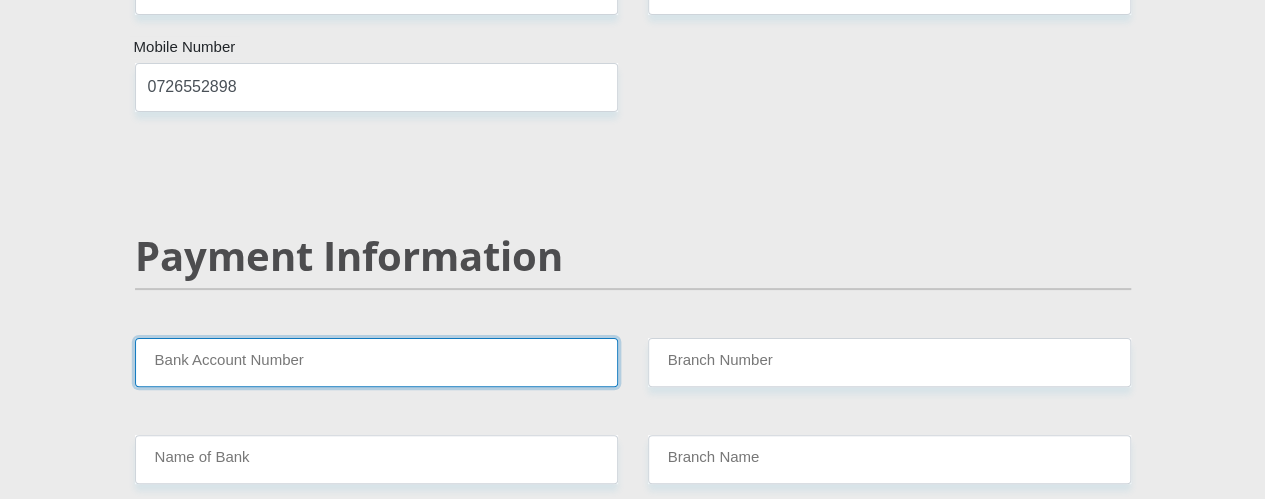 click on "Bank Account Number" at bounding box center [376, 362] 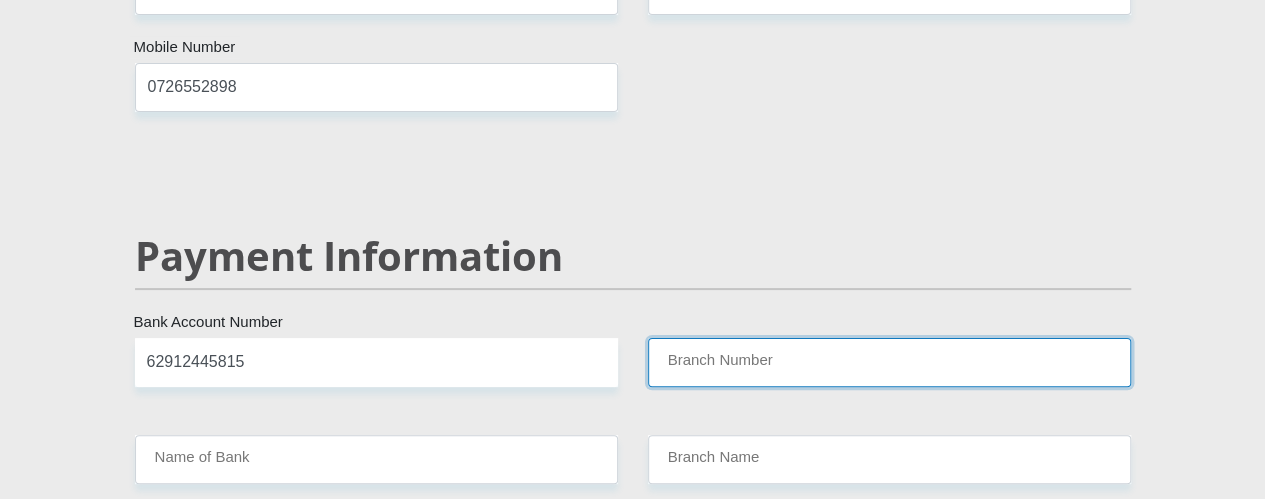 click on "Branch Number" at bounding box center [889, 362] 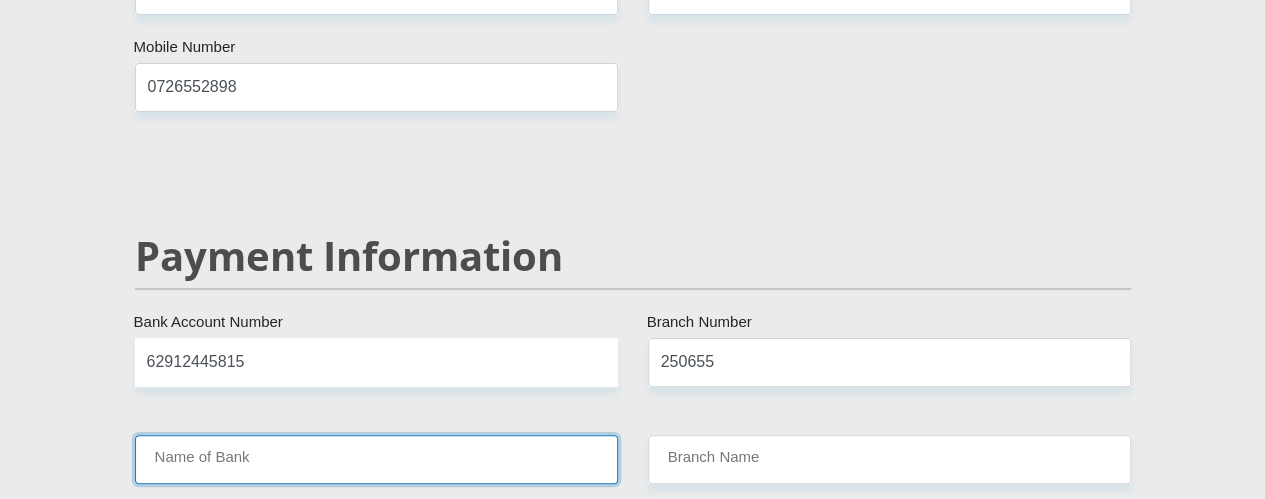 click on "Name of Bank" at bounding box center (376, 459) 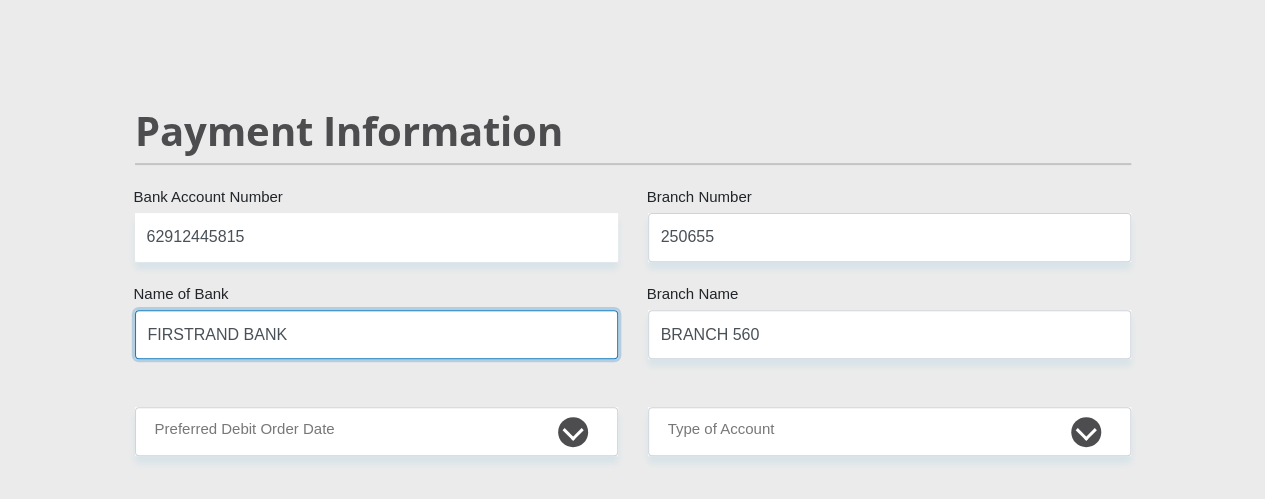 scroll, scrollTop: 4028, scrollLeft: 0, axis: vertical 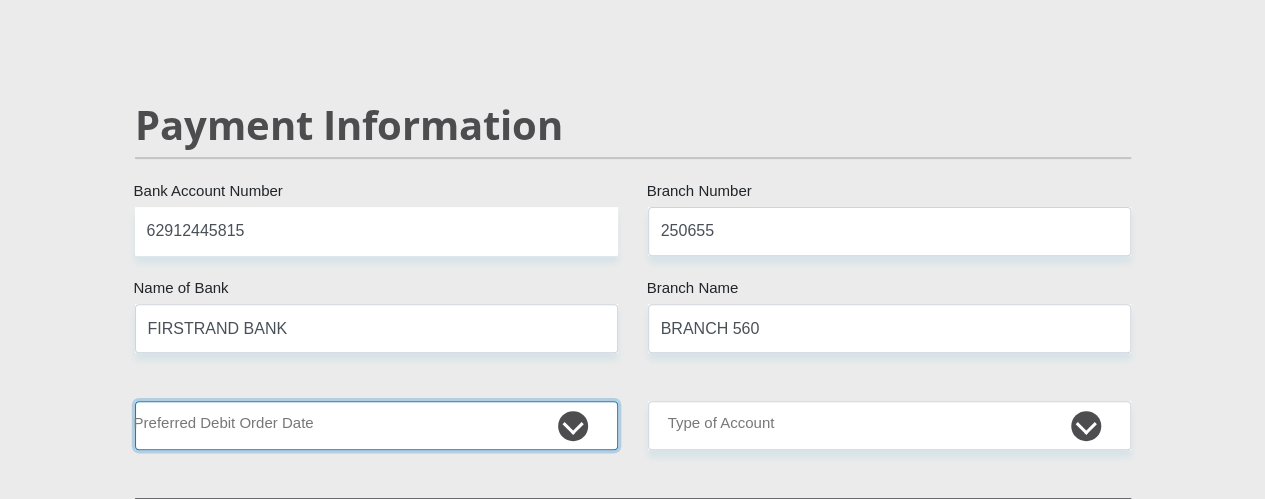 click on "1st
2nd
3rd
4th
5th
7th
18th
19th
20th
21st
22nd
23rd
24th
25th
26th
27th
28th
29th
30th" at bounding box center (376, 425) 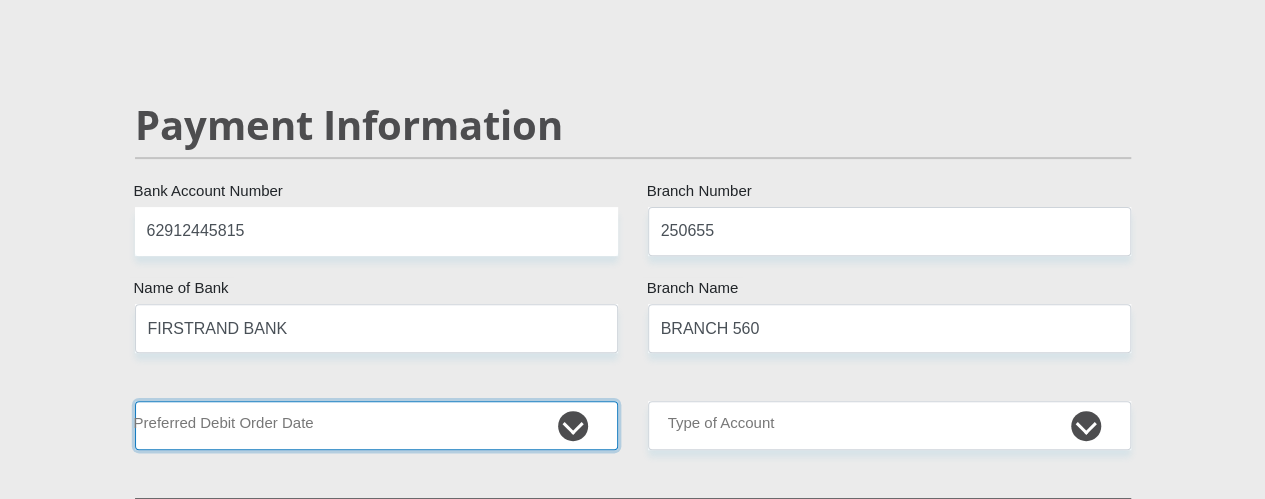 select on "25" 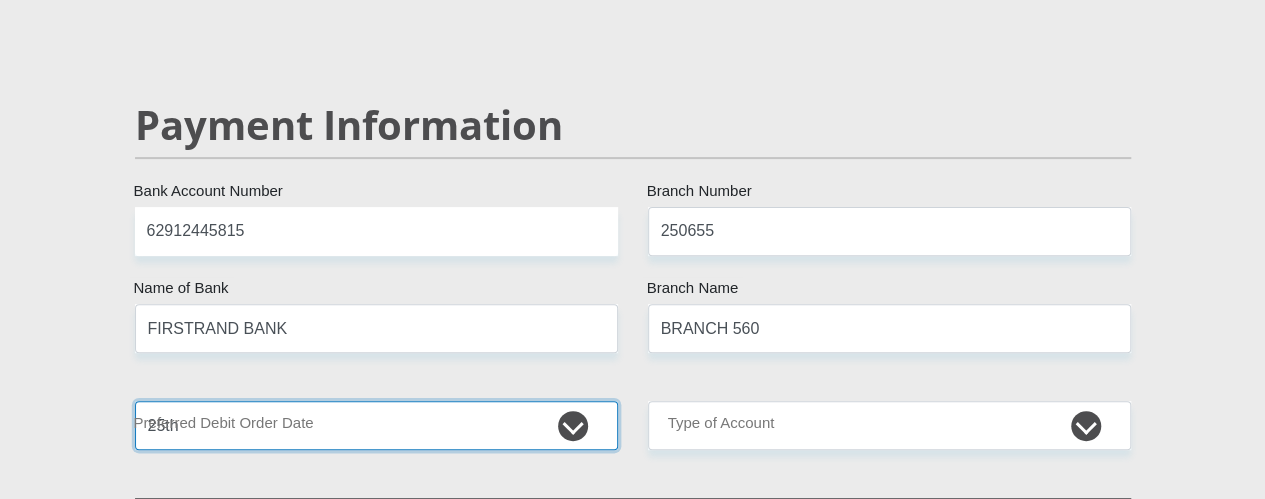 click on "1st
2nd
3rd
4th
5th
7th
18th
19th
20th
21st
22nd
23rd
24th
25th
26th
27th
28th
29th
30th" at bounding box center [376, 425] 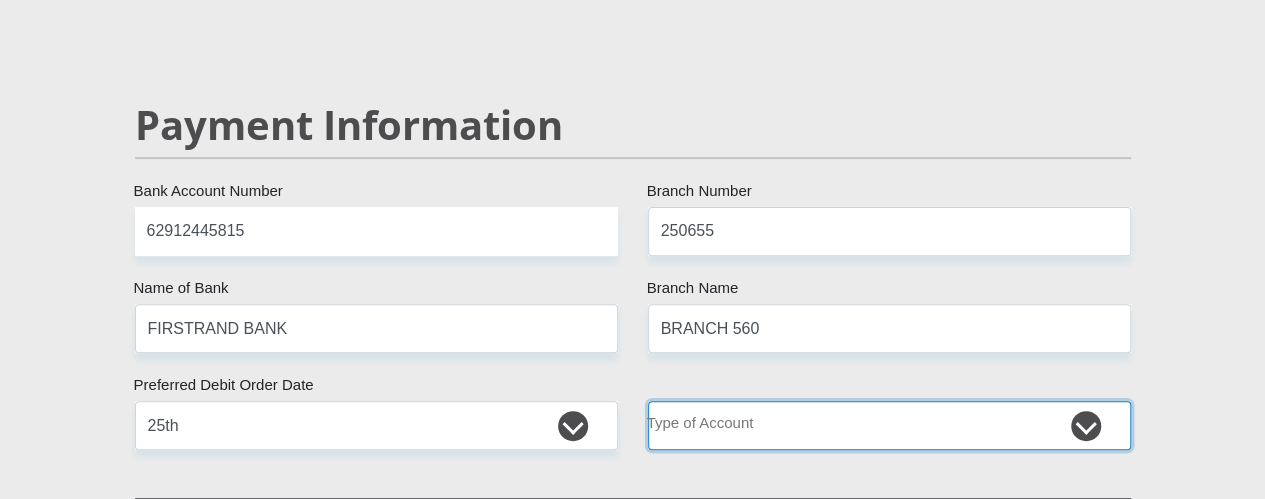 click on "Cheque
Savings" at bounding box center [889, 425] 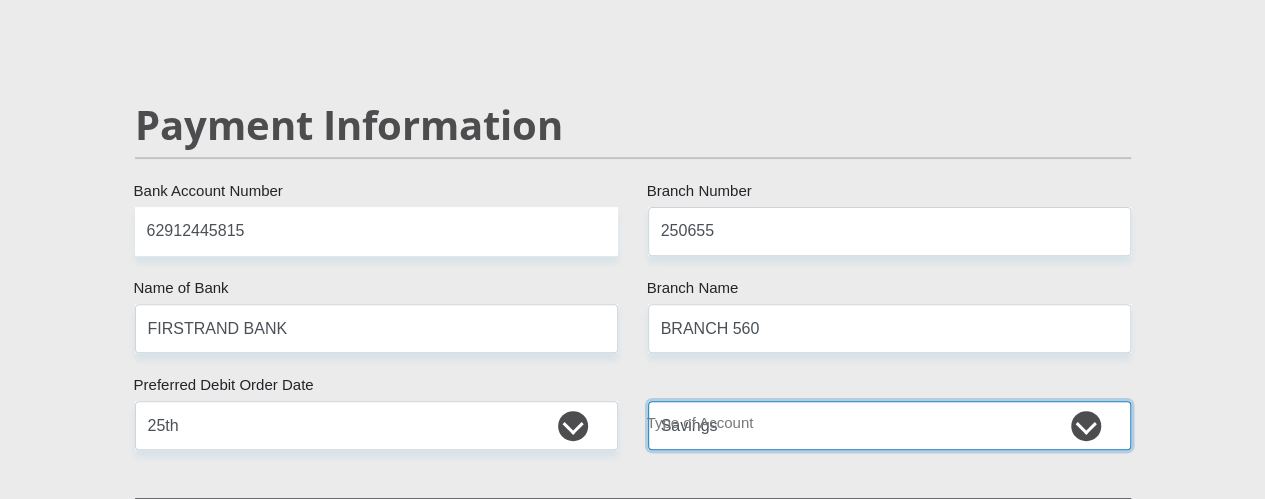 click on "Cheque
Savings" at bounding box center [889, 425] 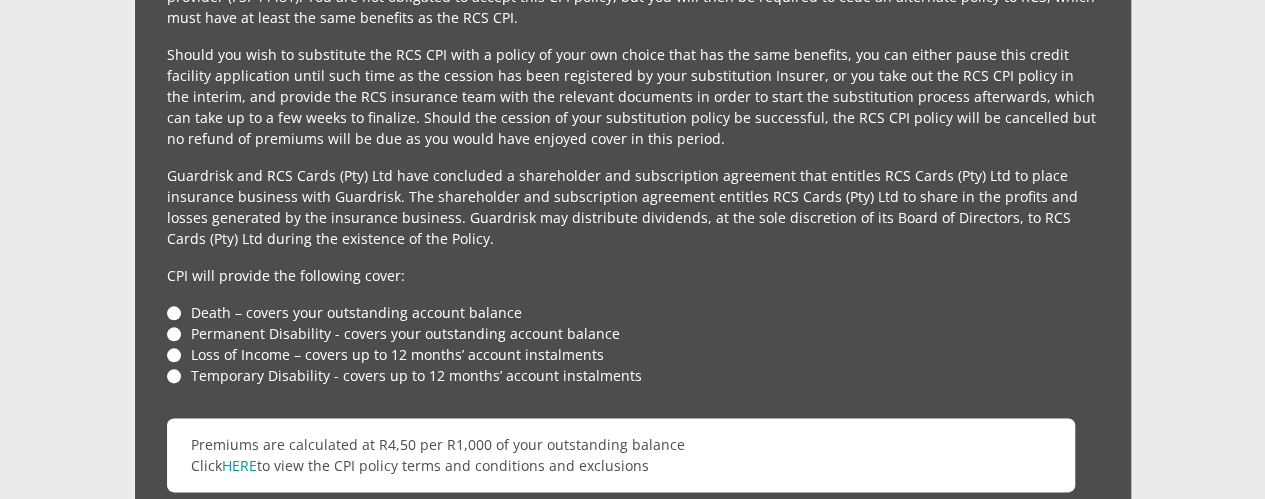 scroll, scrollTop: 4846, scrollLeft: 0, axis: vertical 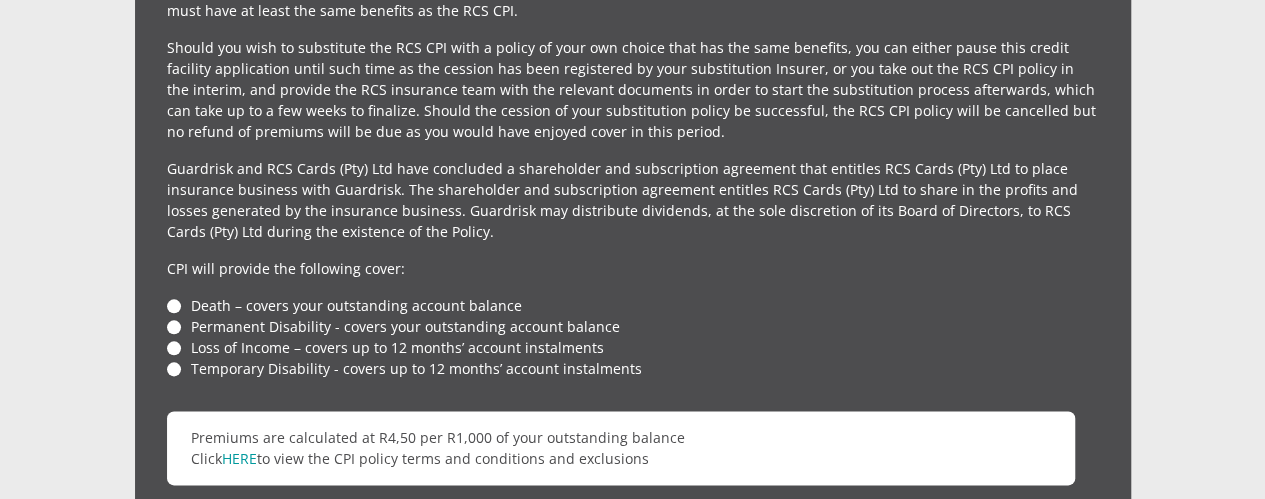 click on "Death – covers your outstanding account balance" at bounding box center (633, 305) 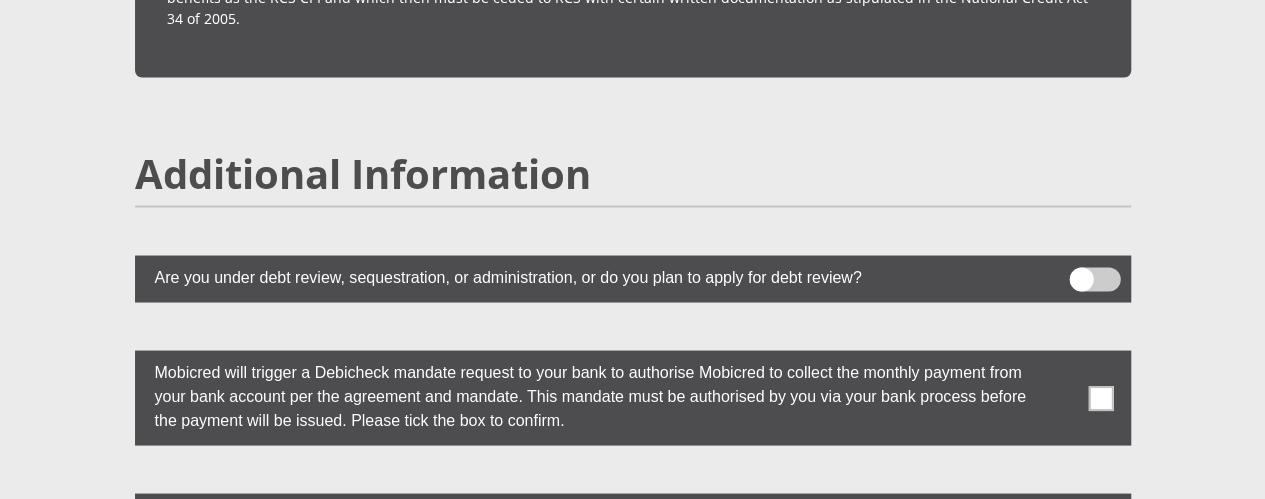 scroll, scrollTop: 5521, scrollLeft: 0, axis: vertical 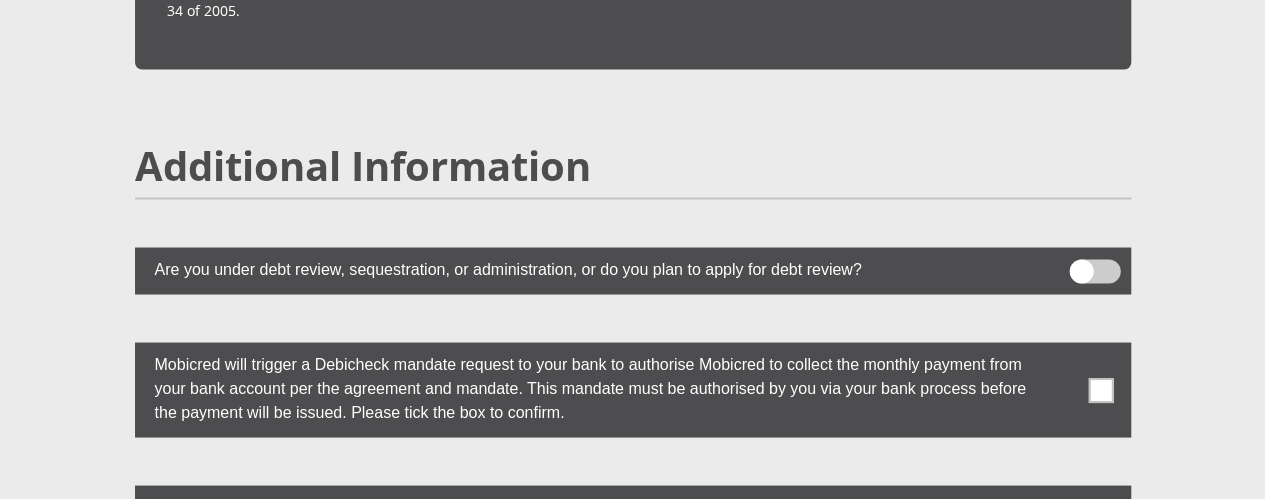 click at bounding box center [1094, 271] 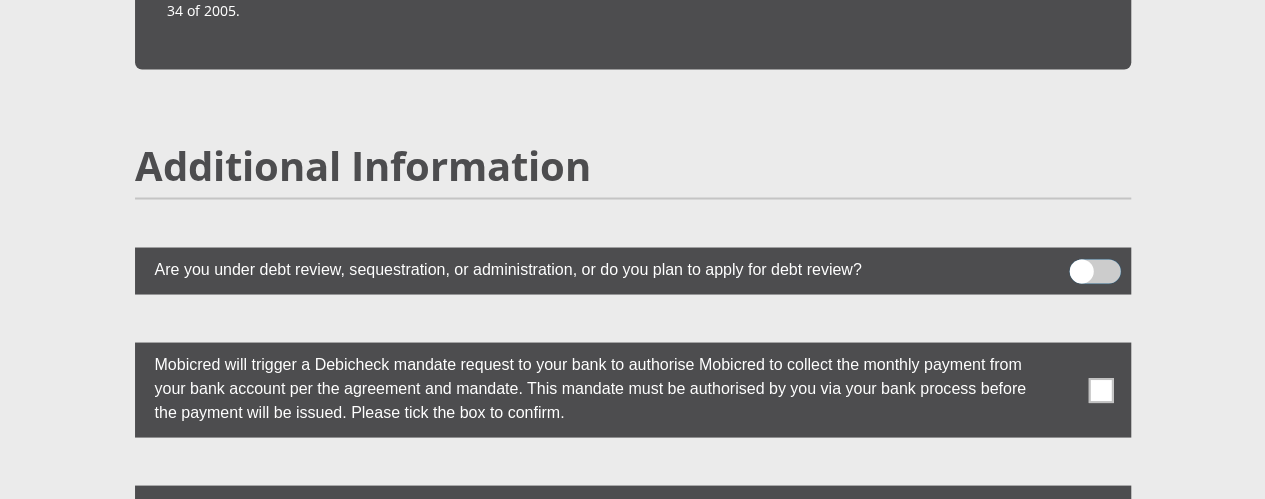 click at bounding box center [1081, 264] 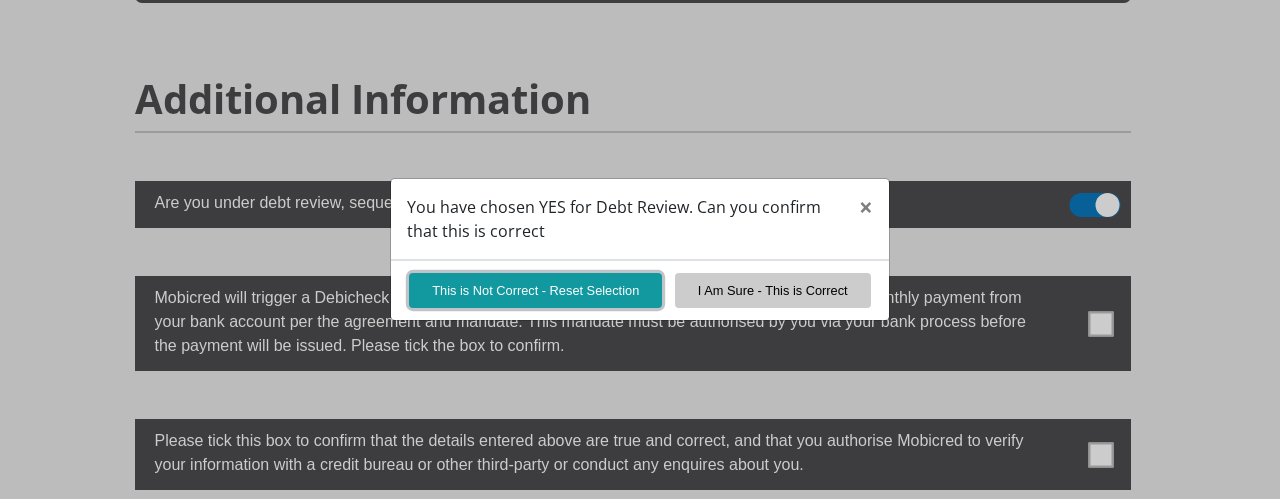 click on "This is Not Correct - Reset Selection" at bounding box center [535, 290] 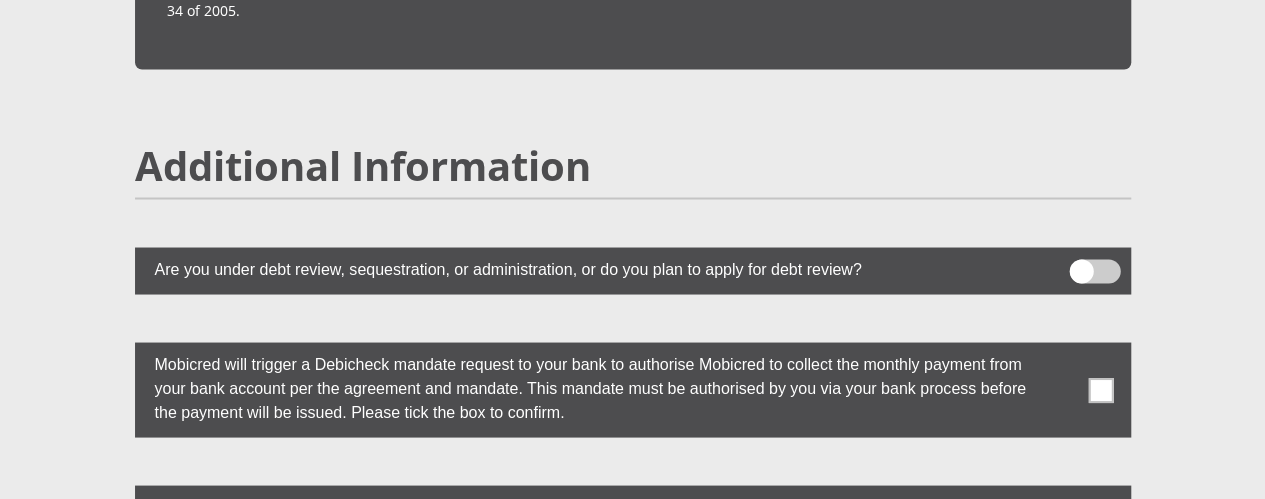 scroll, scrollTop: 5611, scrollLeft: 0, axis: vertical 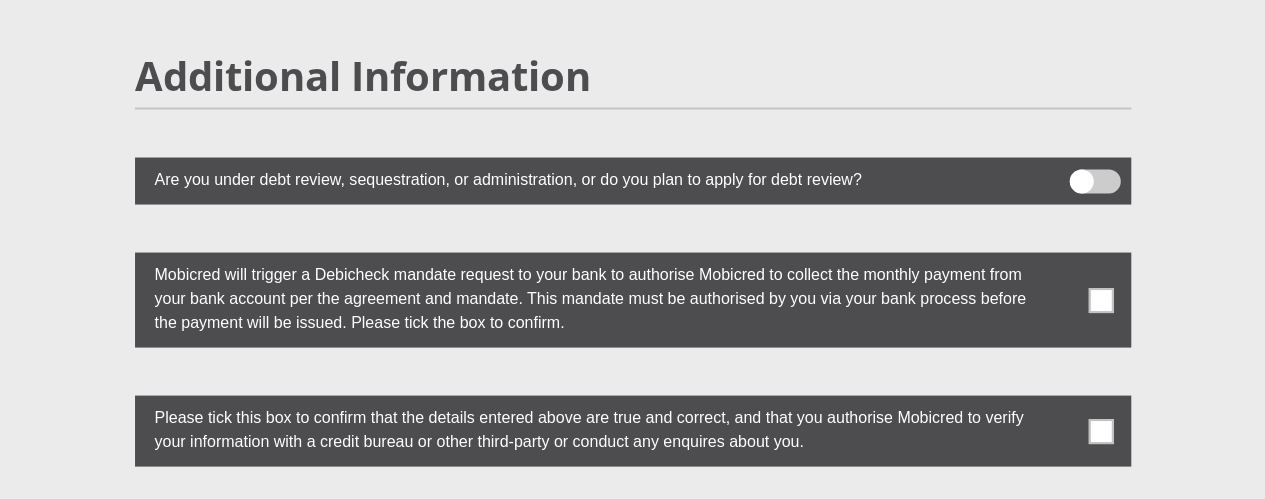 click at bounding box center [1100, 299] 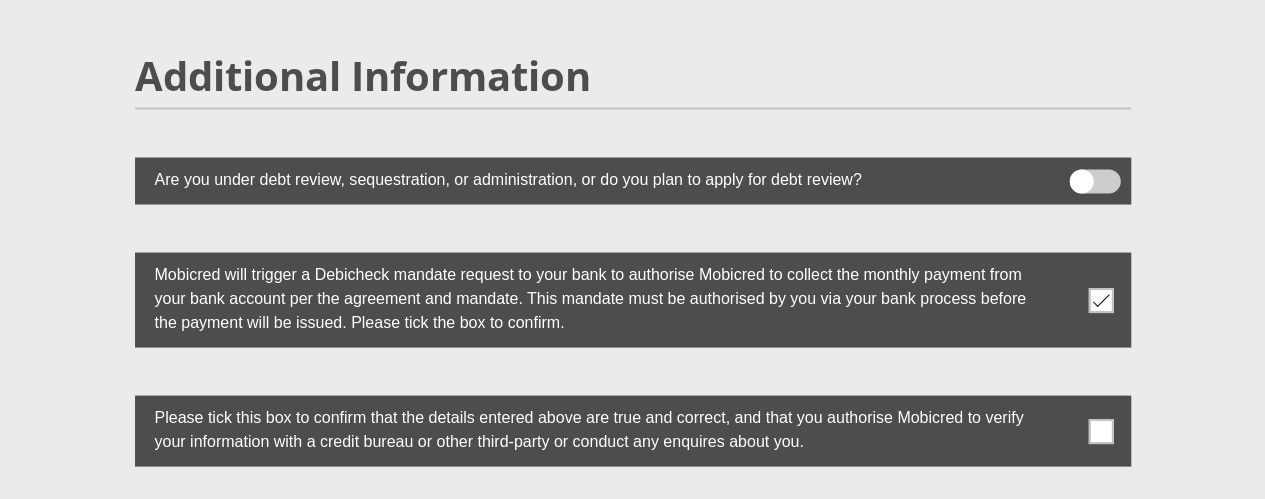 click at bounding box center (1100, 430) 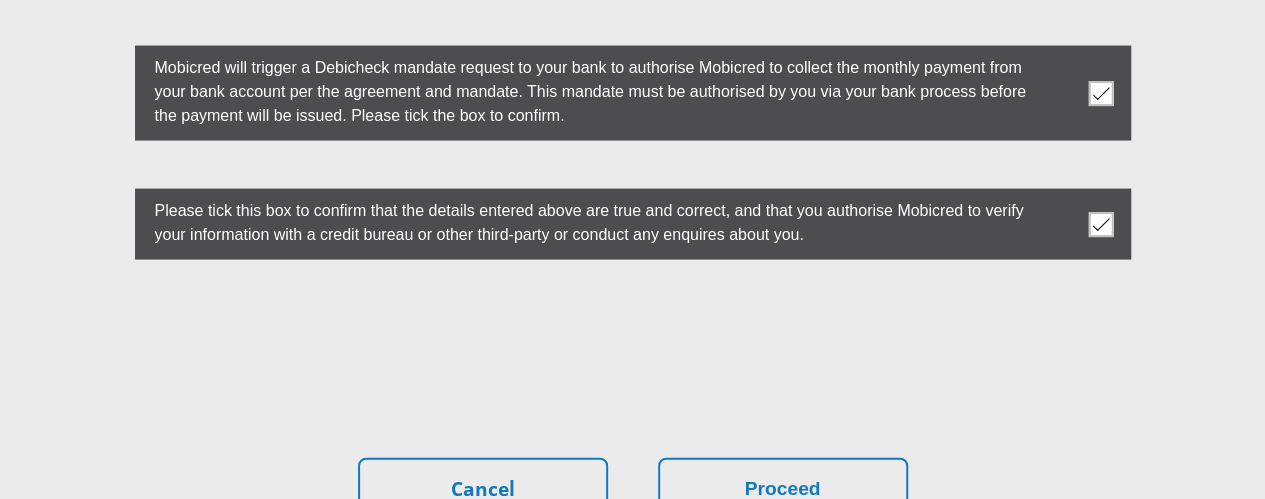 scroll, scrollTop: 5823, scrollLeft: 0, axis: vertical 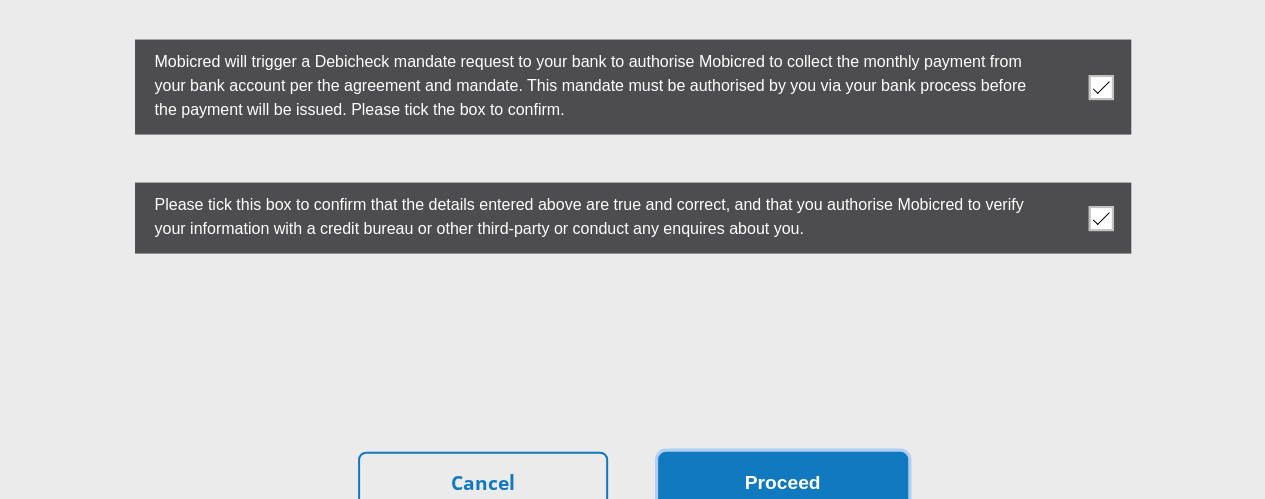 click on "Proceed" at bounding box center (783, 483) 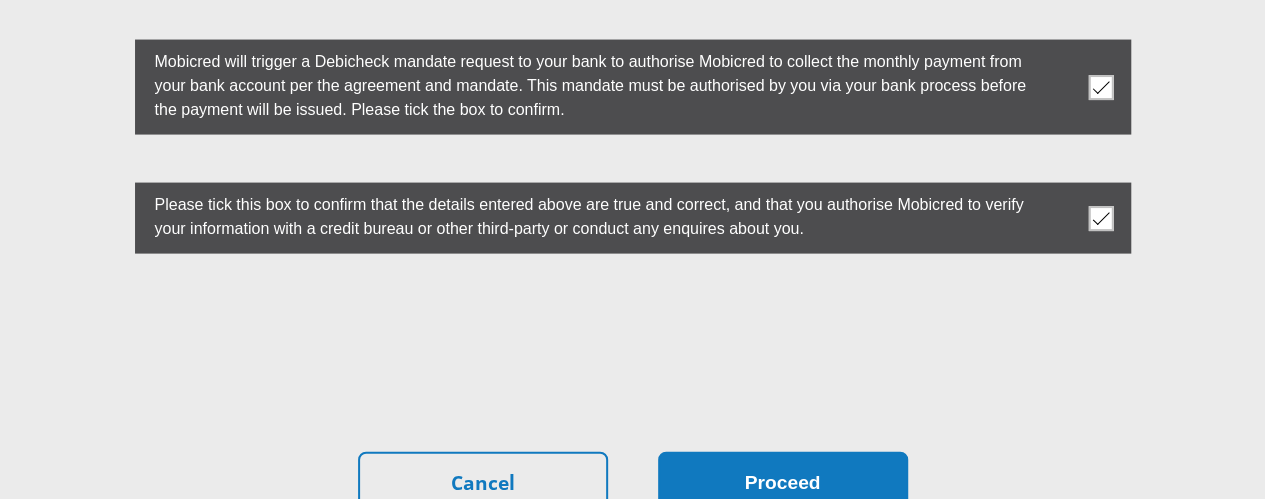 scroll, scrollTop: 0, scrollLeft: 0, axis: both 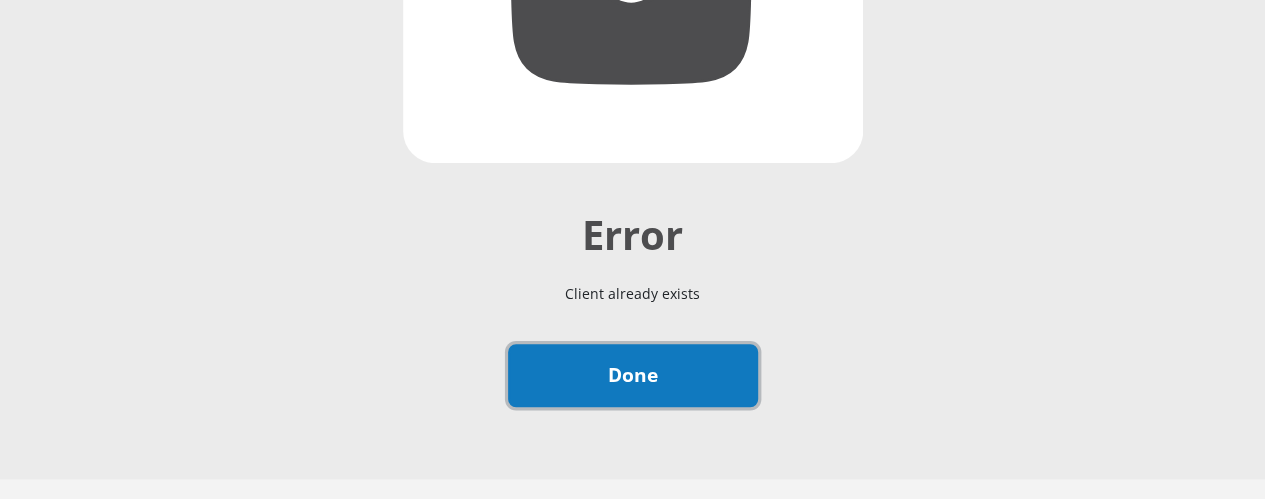 click on "Done" at bounding box center (633, 375) 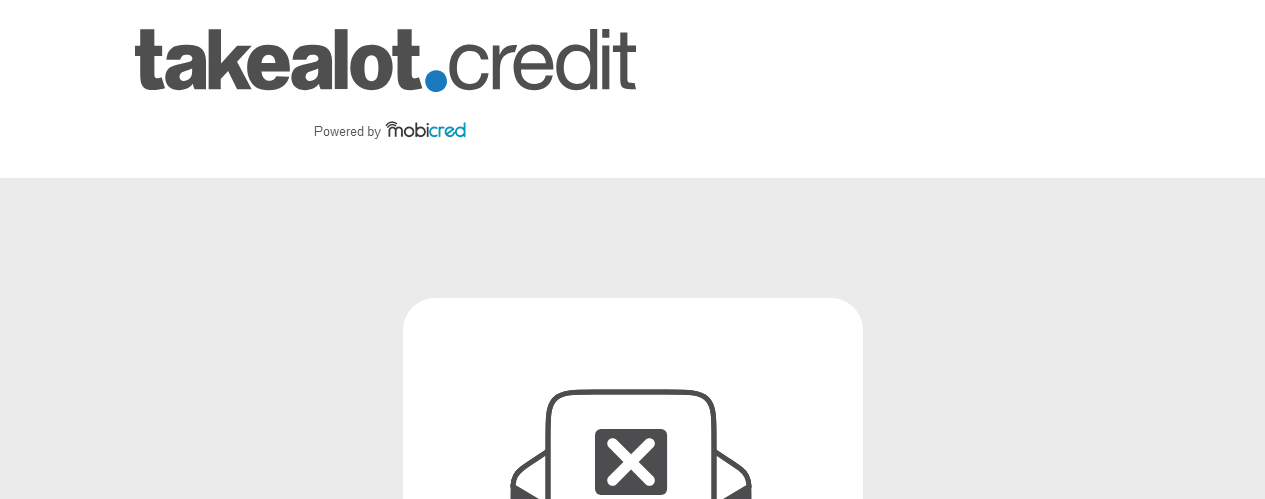 scroll, scrollTop: 0, scrollLeft: 0, axis: both 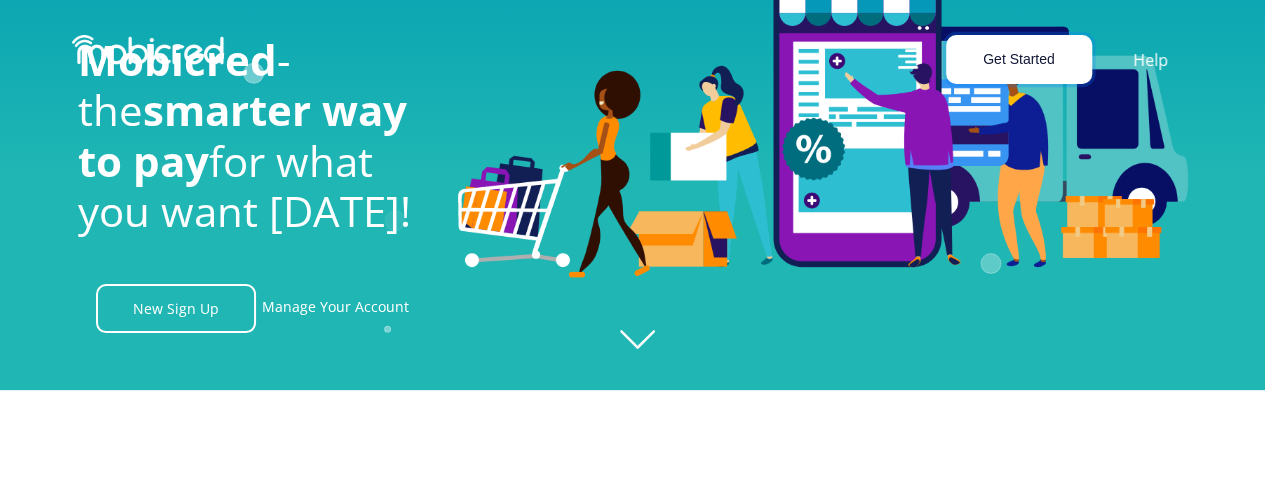 click on "Get Started" at bounding box center (1019, 59) 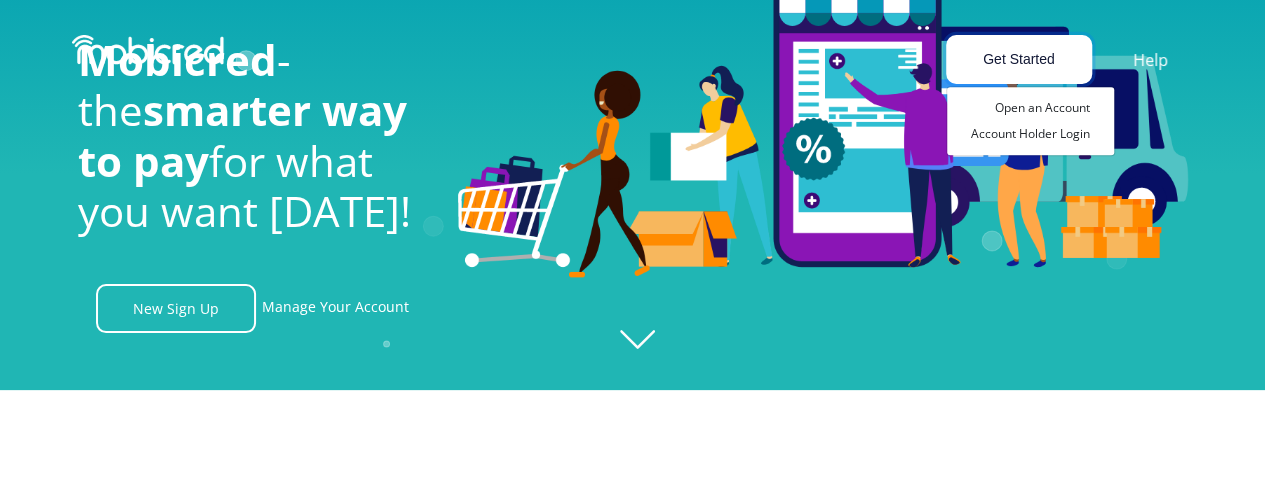 scroll, scrollTop: 0, scrollLeft: 1425, axis: horizontal 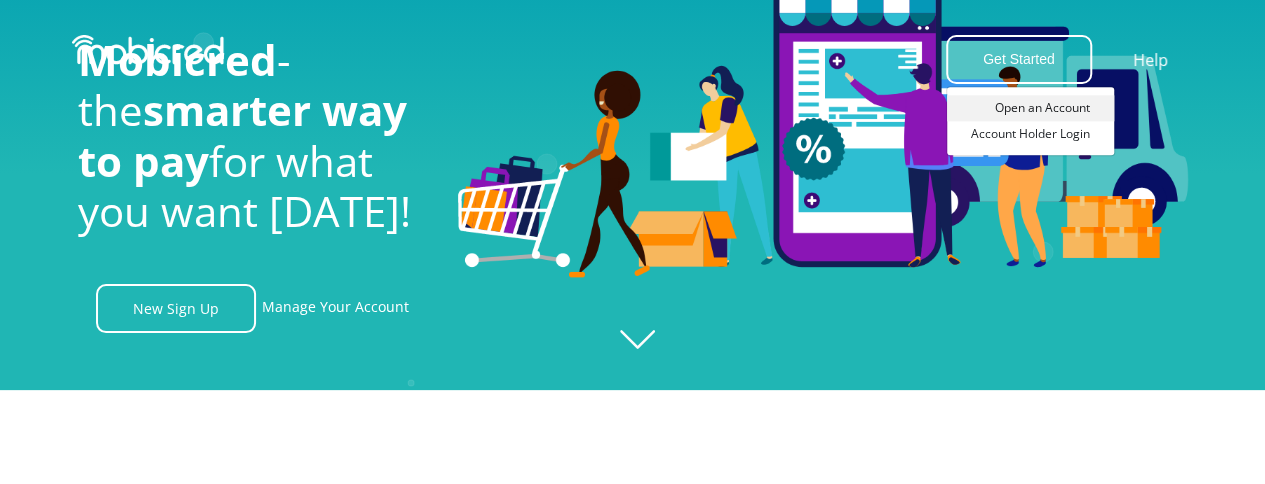 click on "Open an Account" at bounding box center [1030, 108] 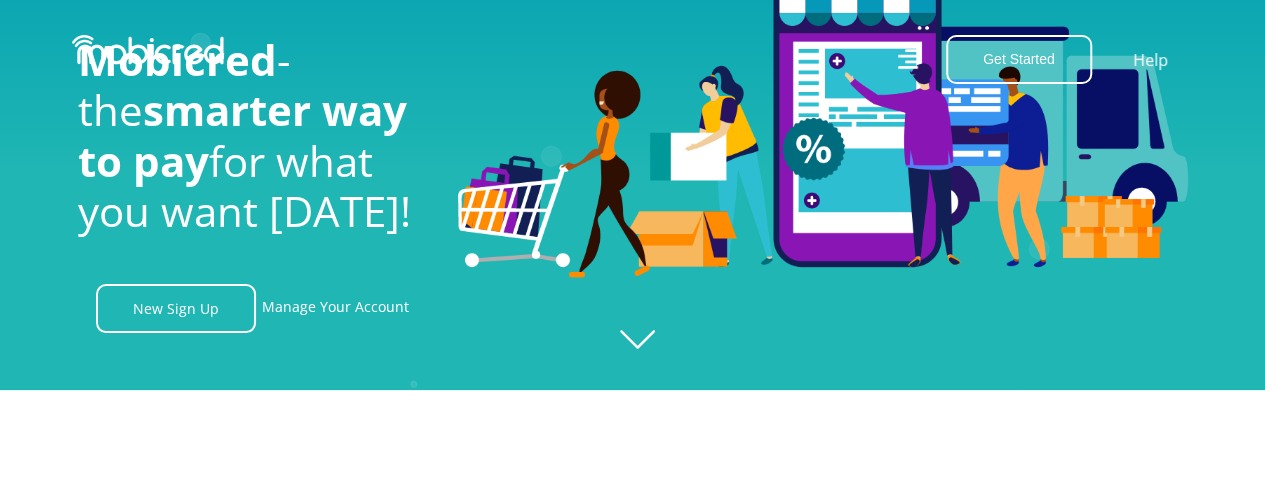 scroll, scrollTop: 0, scrollLeft: 2565, axis: horizontal 